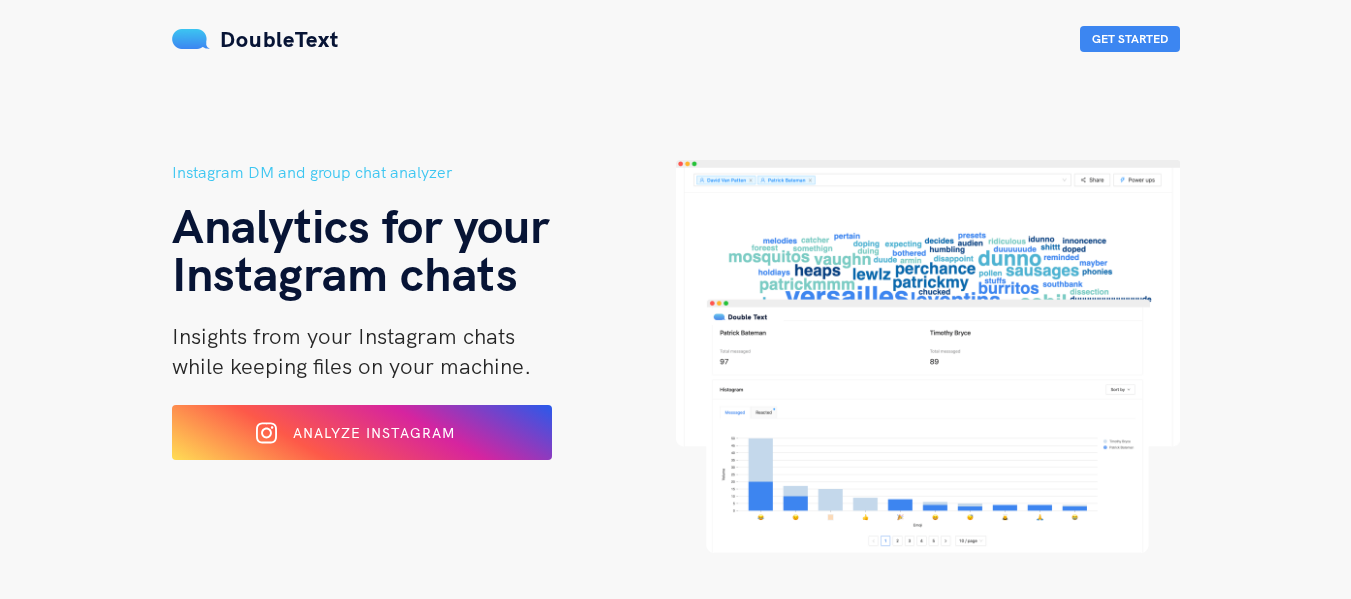 scroll, scrollTop: 0, scrollLeft: 0, axis: both 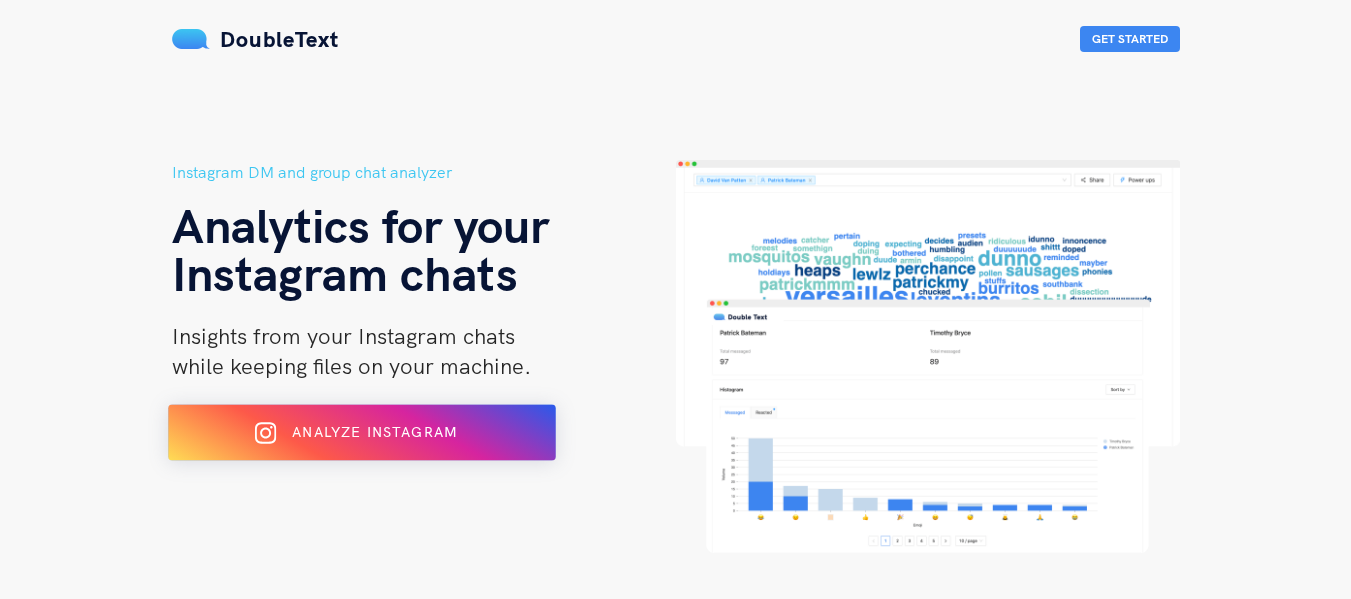 click on "Analyze Instagram" at bounding box center (361, 433) 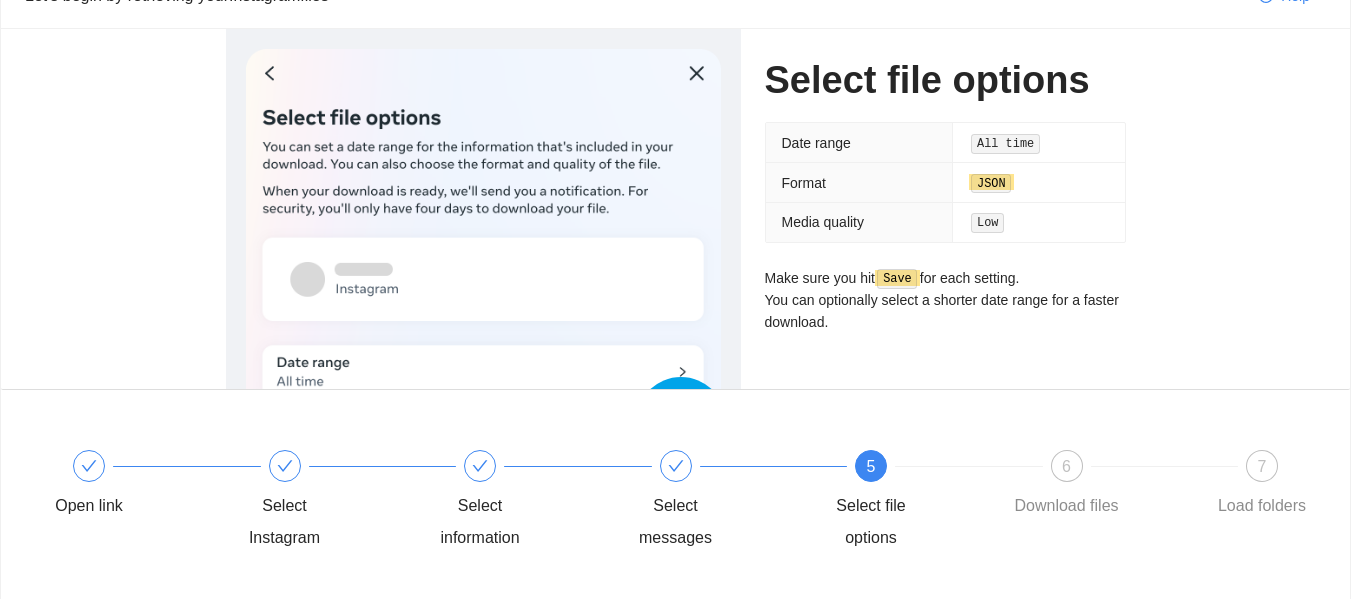 scroll, scrollTop: 241, scrollLeft: 0, axis: vertical 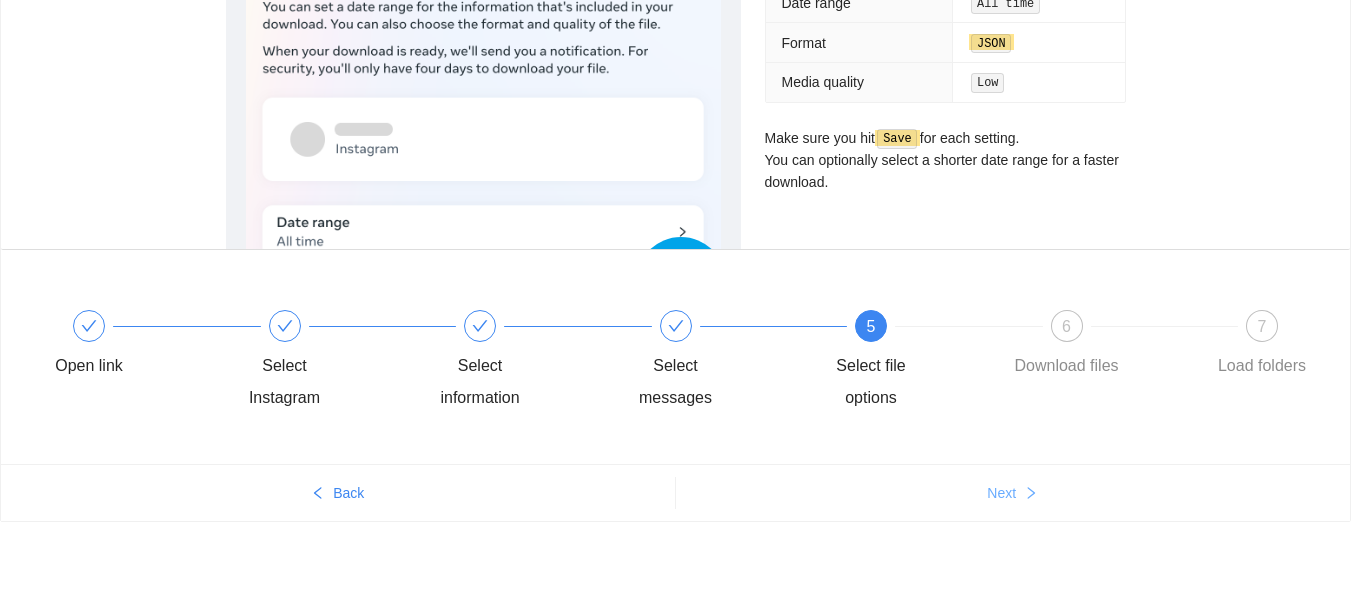 click on "Next" at bounding box center [318, 494] 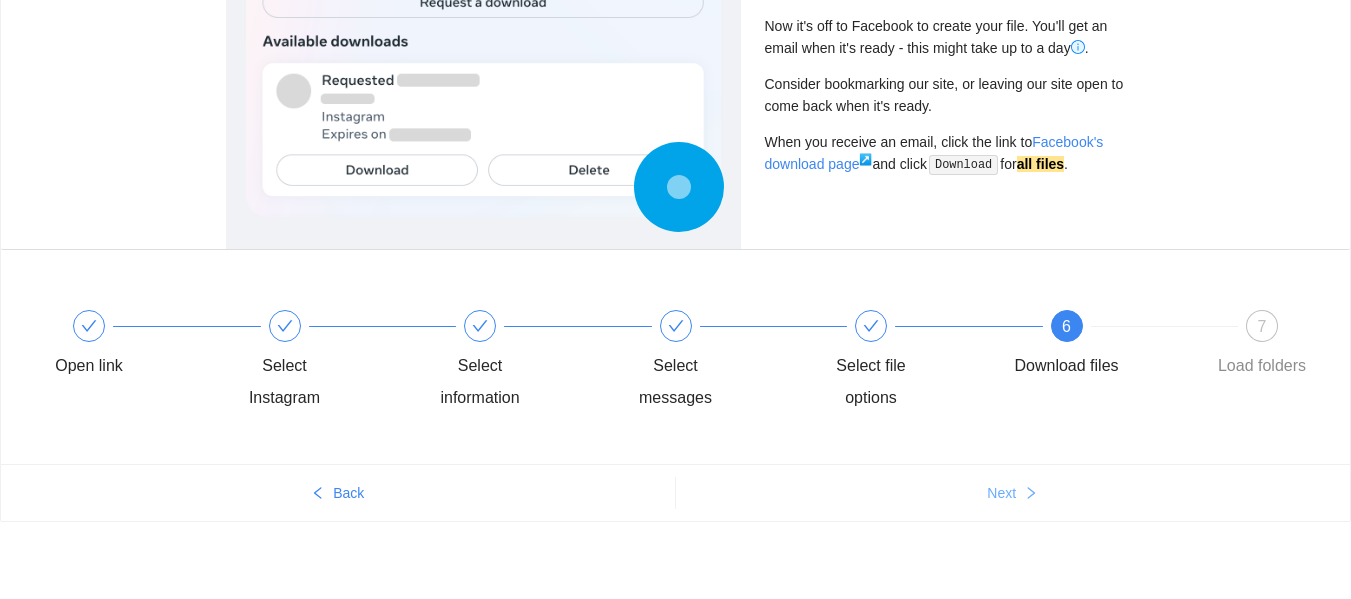 click at bounding box center [1031, 493] 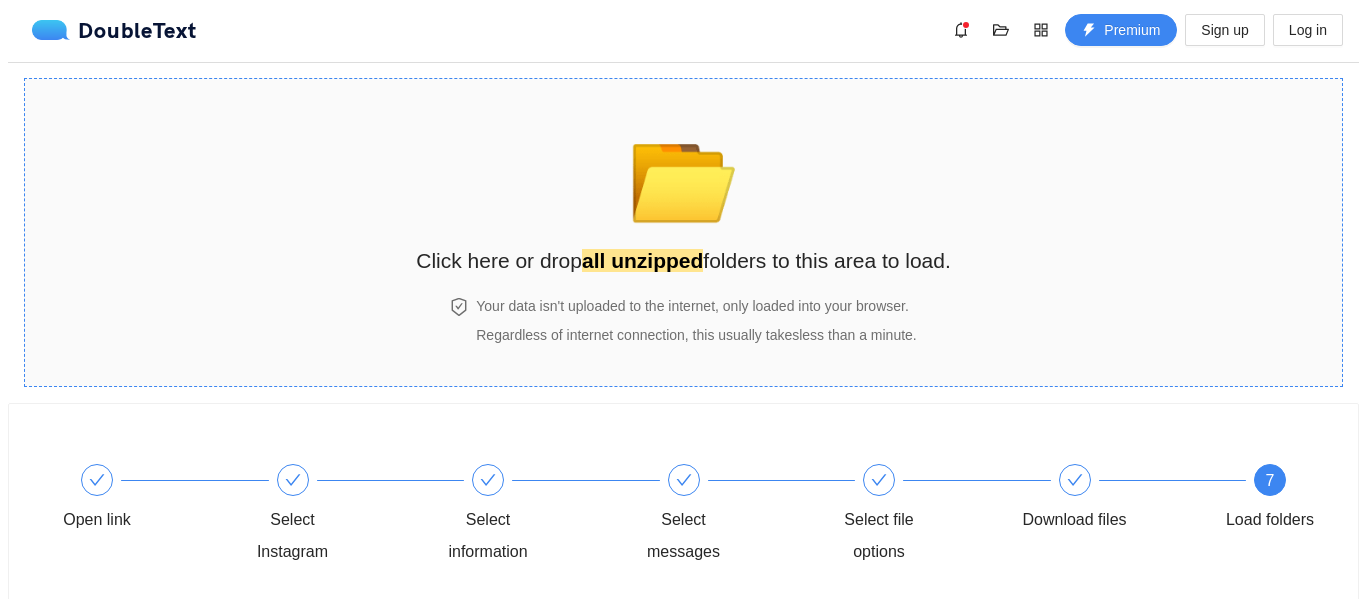 scroll, scrollTop: 0, scrollLeft: 0, axis: both 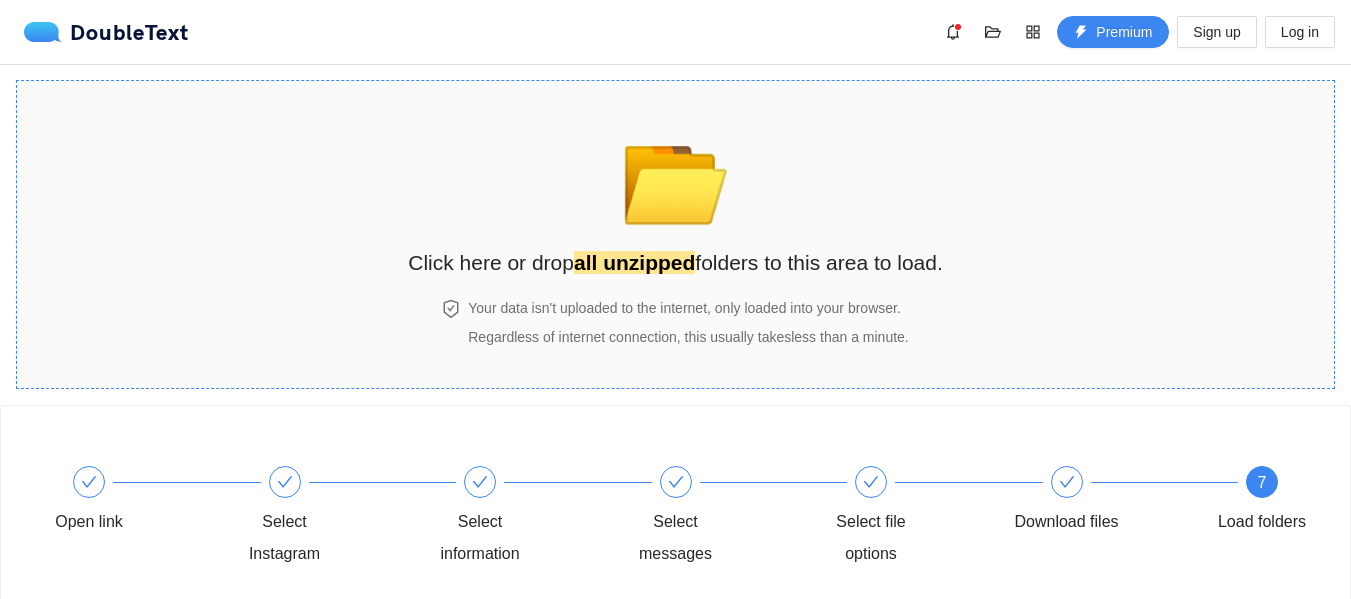 click on "all unzipped" at bounding box center [634, 262] 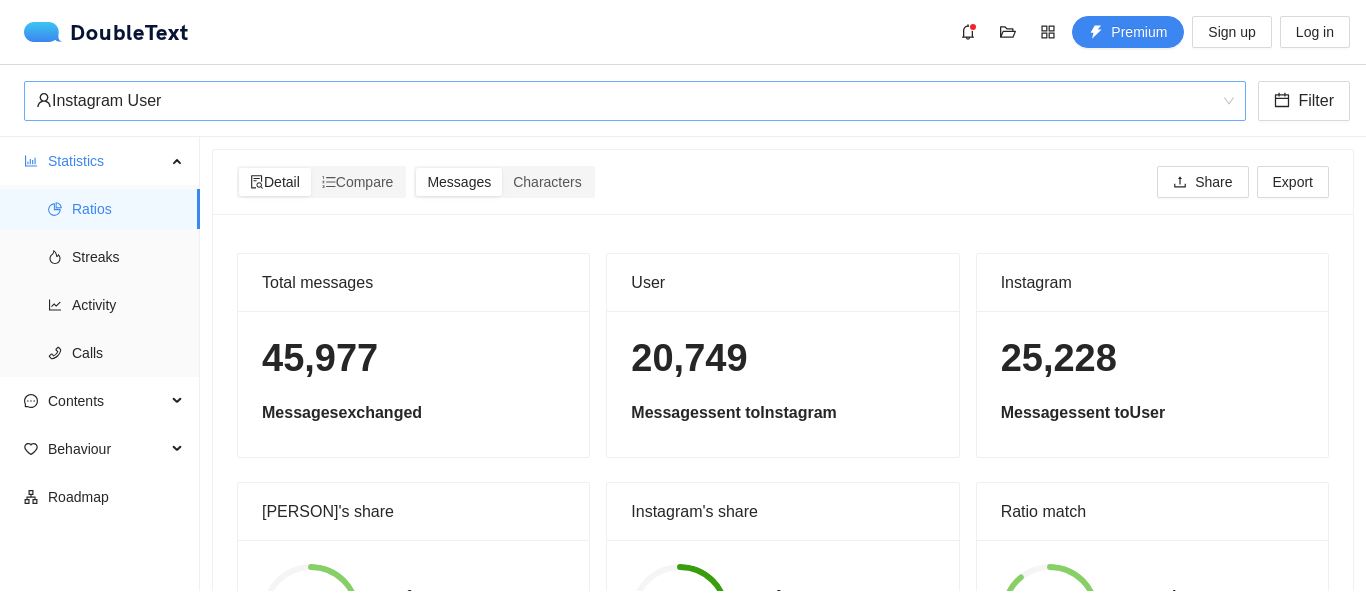 click on "Instagram User" at bounding box center [626, 101] 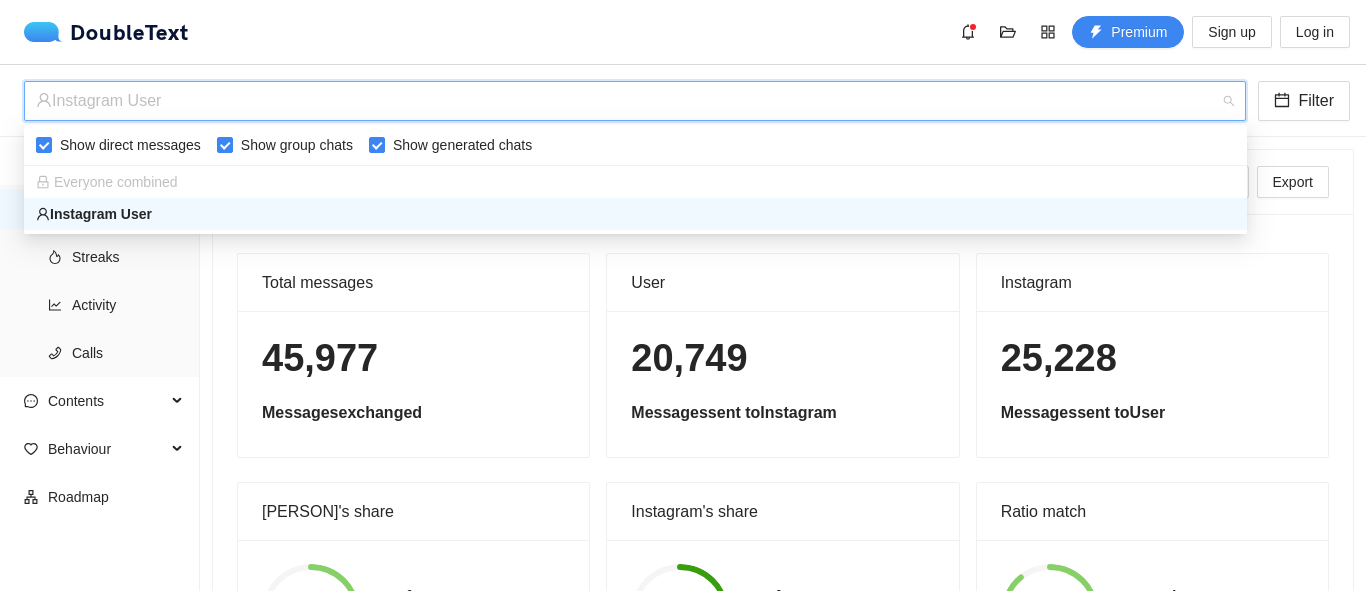 click on "20,749" at bounding box center (413, 358) 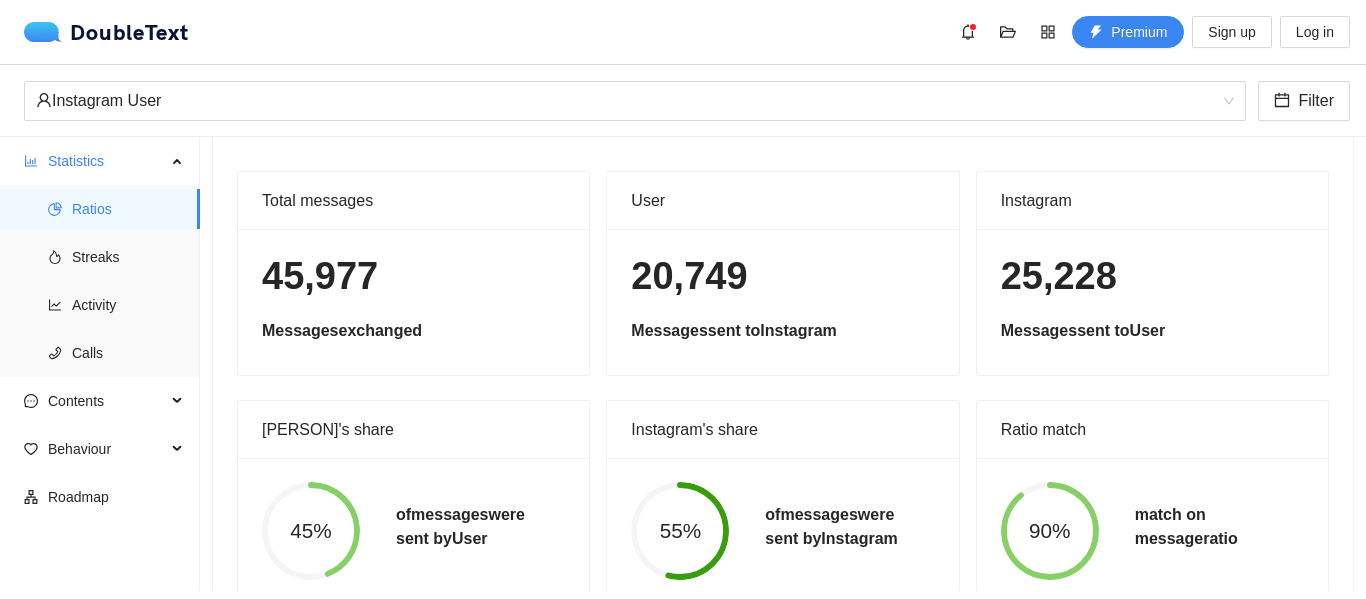 scroll, scrollTop: 0, scrollLeft: 0, axis: both 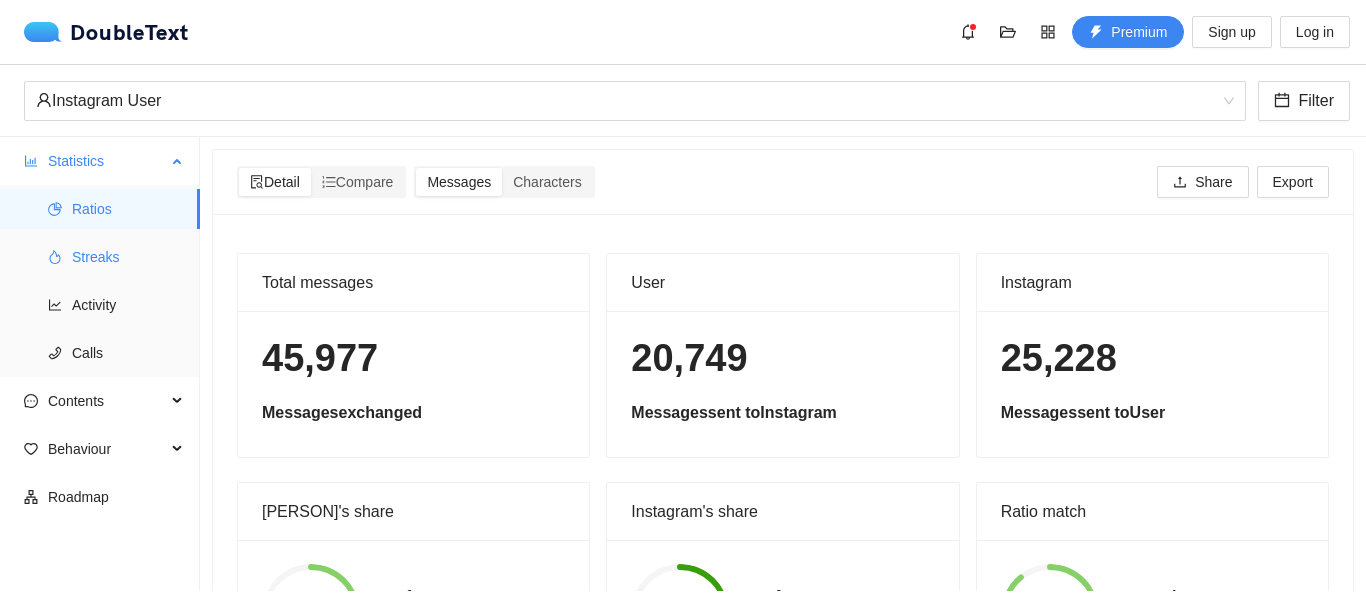 click on "Streaks" at bounding box center (128, 257) 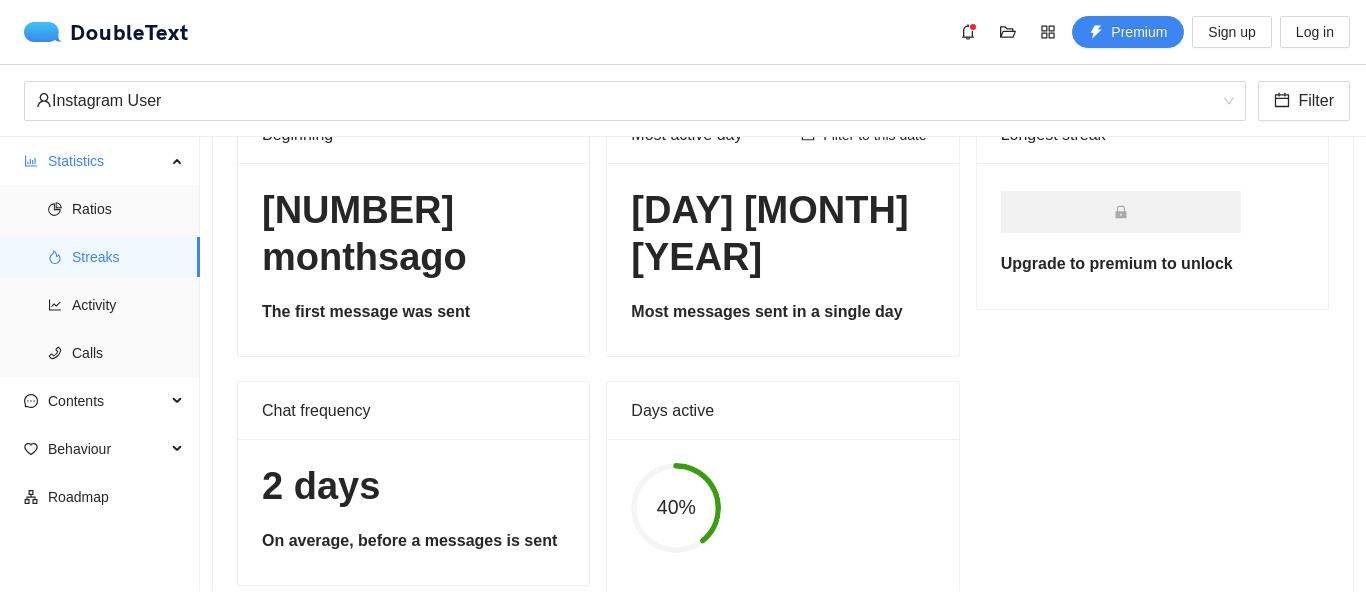 scroll, scrollTop: 33, scrollLeft: 0, axis: vertical 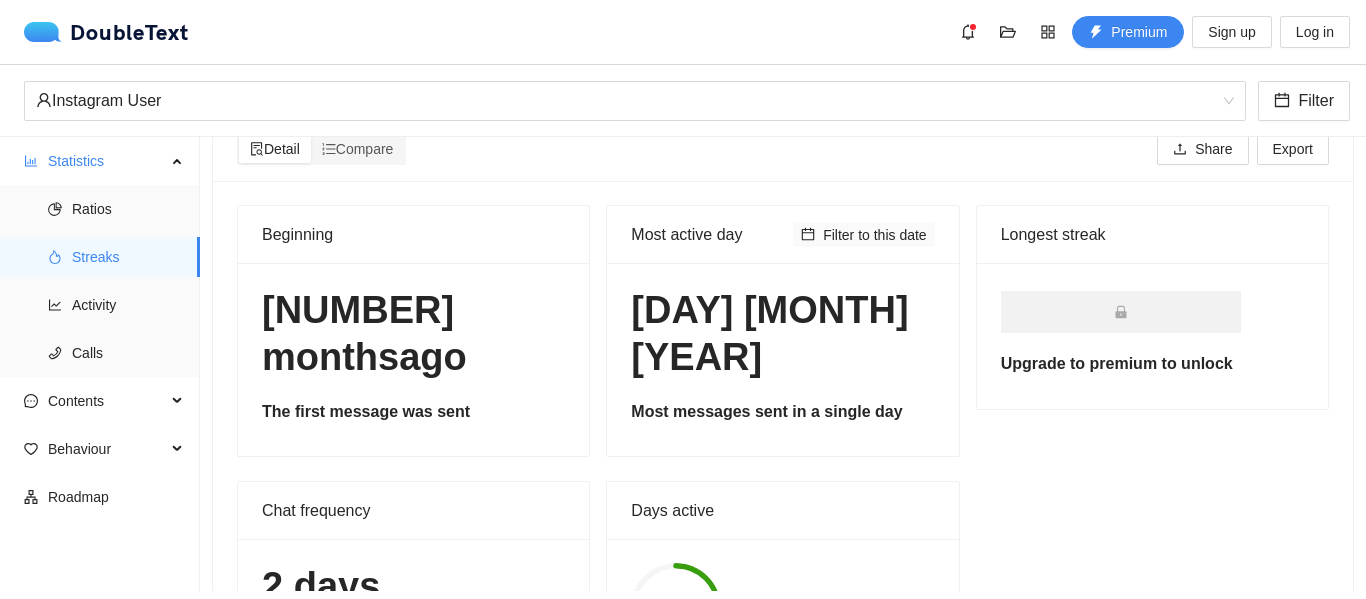 click on "Filter to this date" at bounding box center (875, 235) 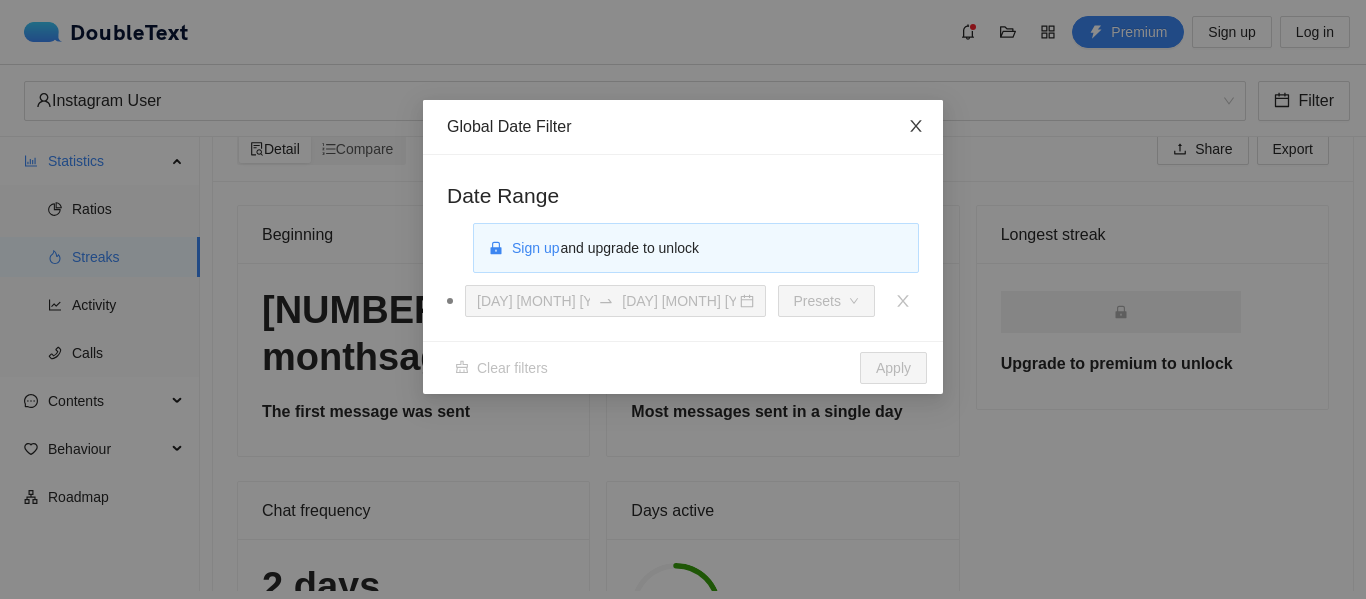 click at bounding box center [916, 127] 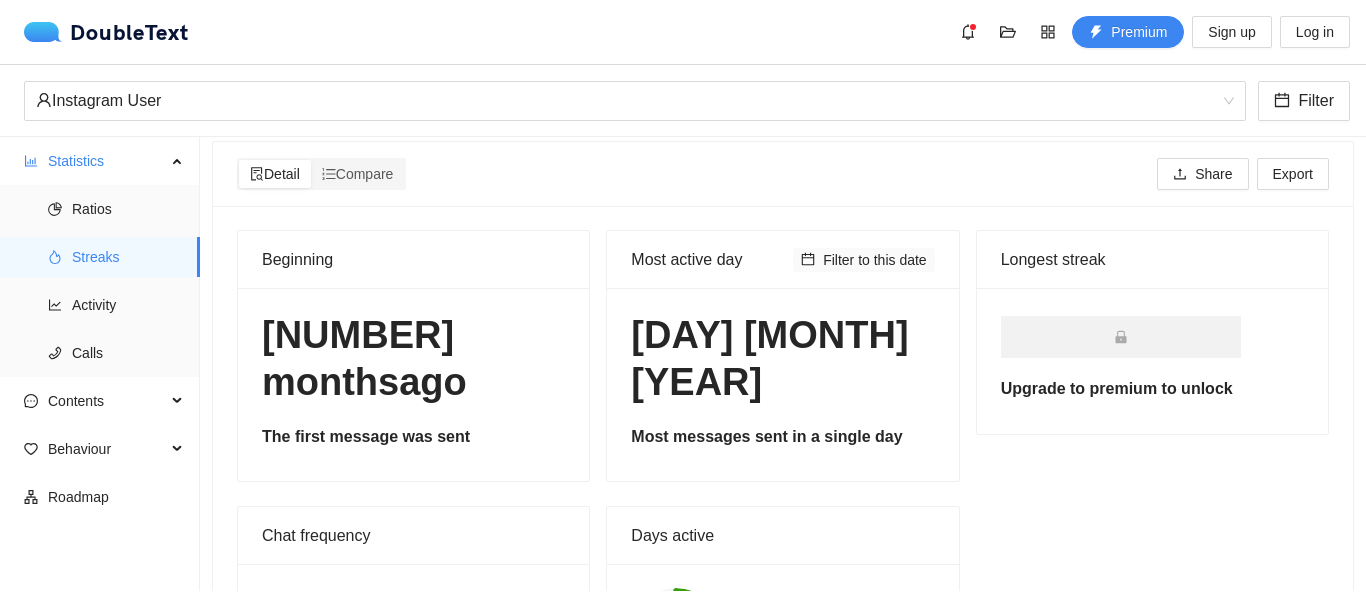scroll, scrollTop: 0, scrollLeft: 0, axis: both 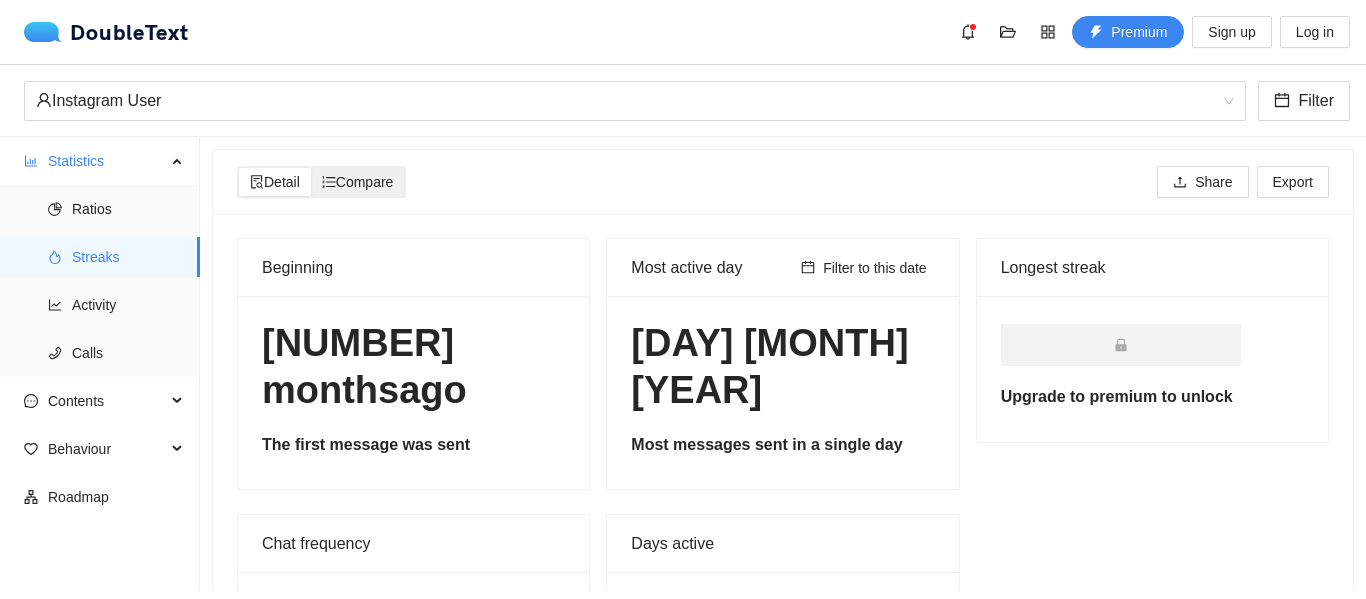 click on "Compare" at bounding box center [275, 182] 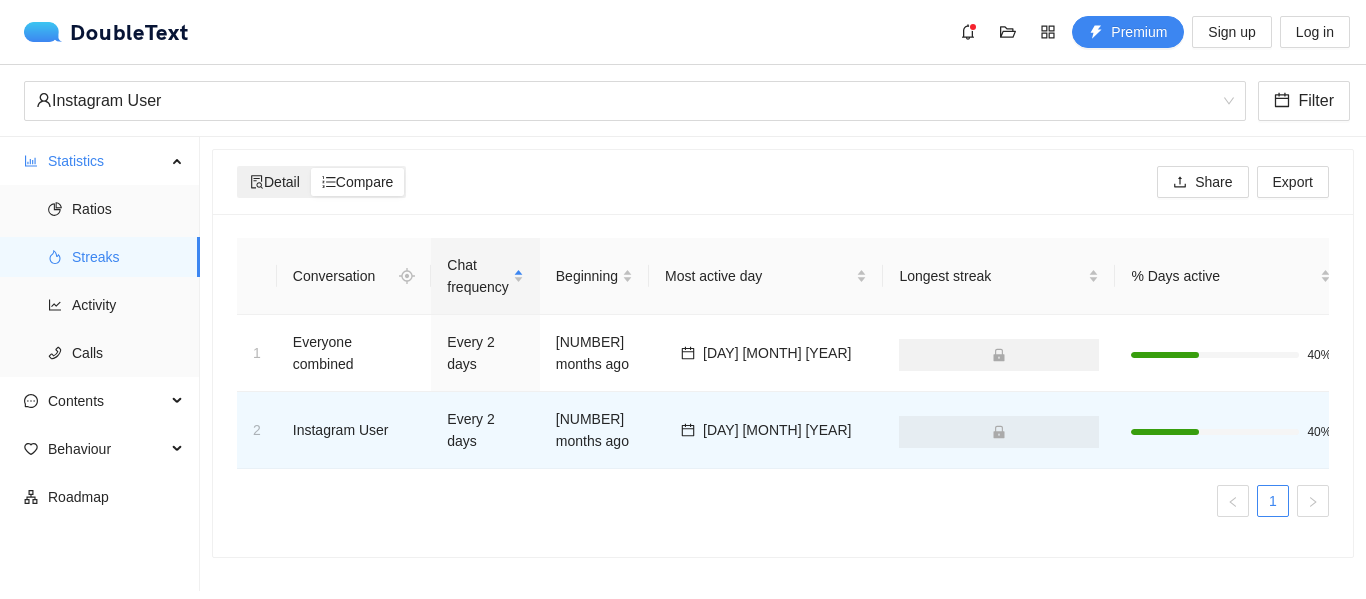 click on "Detail" at bounding box center (275, 182) 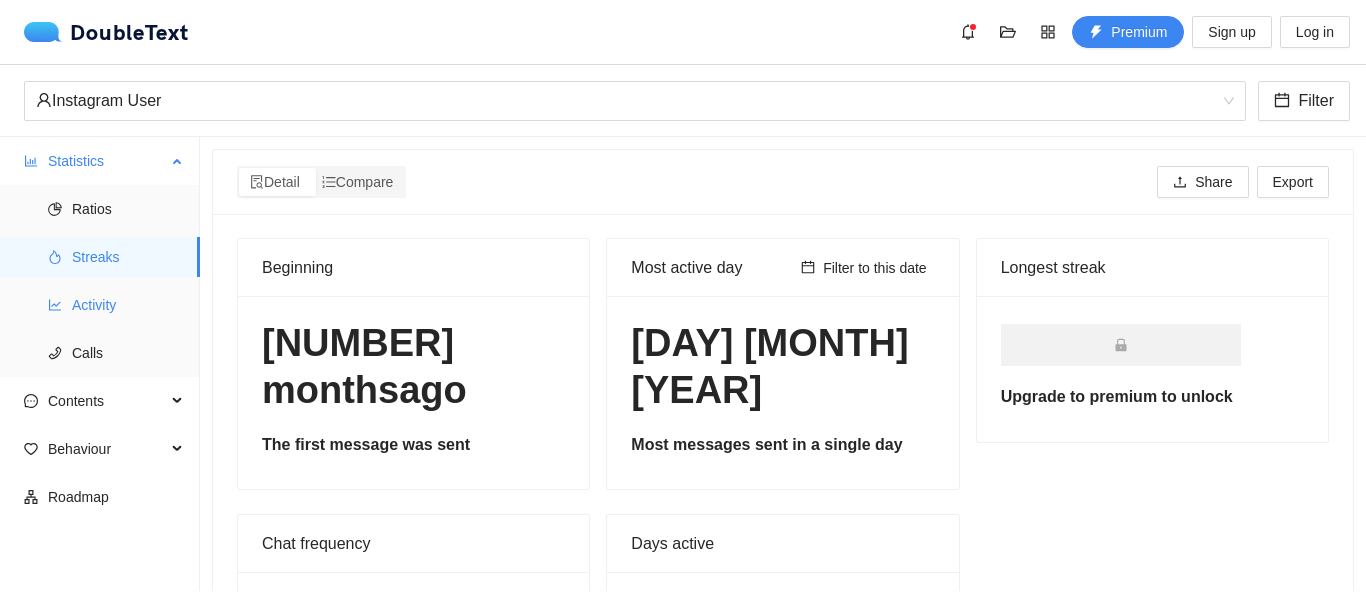 click on "Activity" at bounding box center [128, 209] 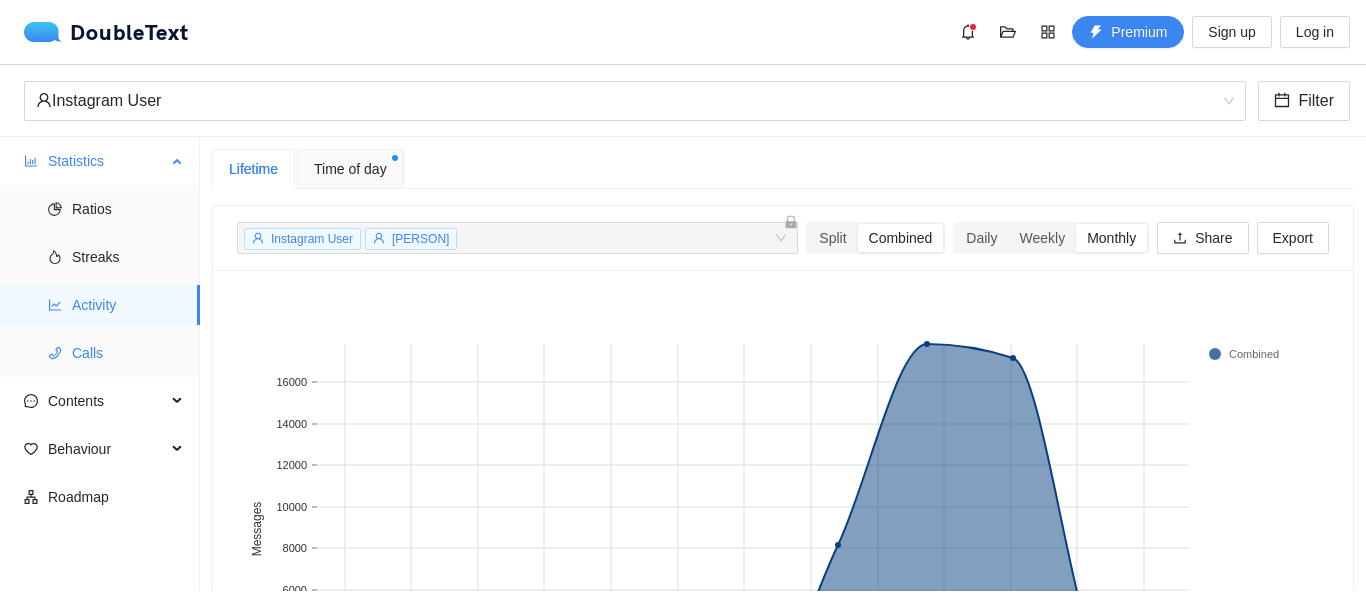 click on "Calls" at bounding box center [128, 353] 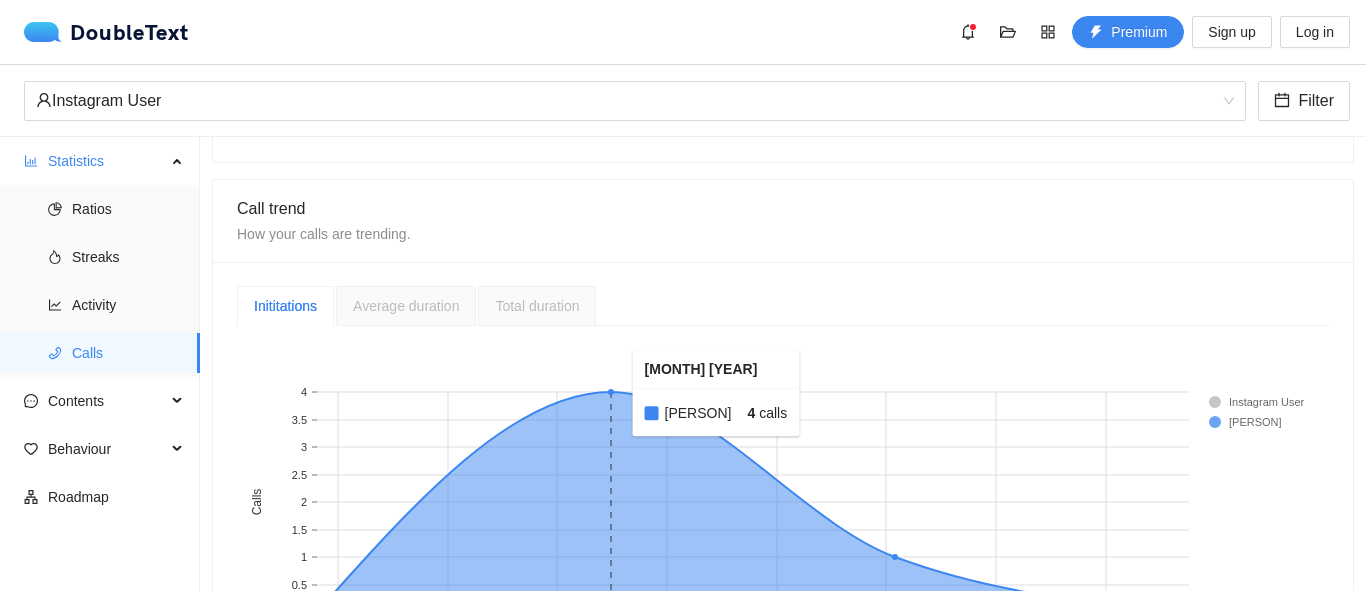 scroll, scrollTop: 314, scrollLeft: 0, axis: vertical 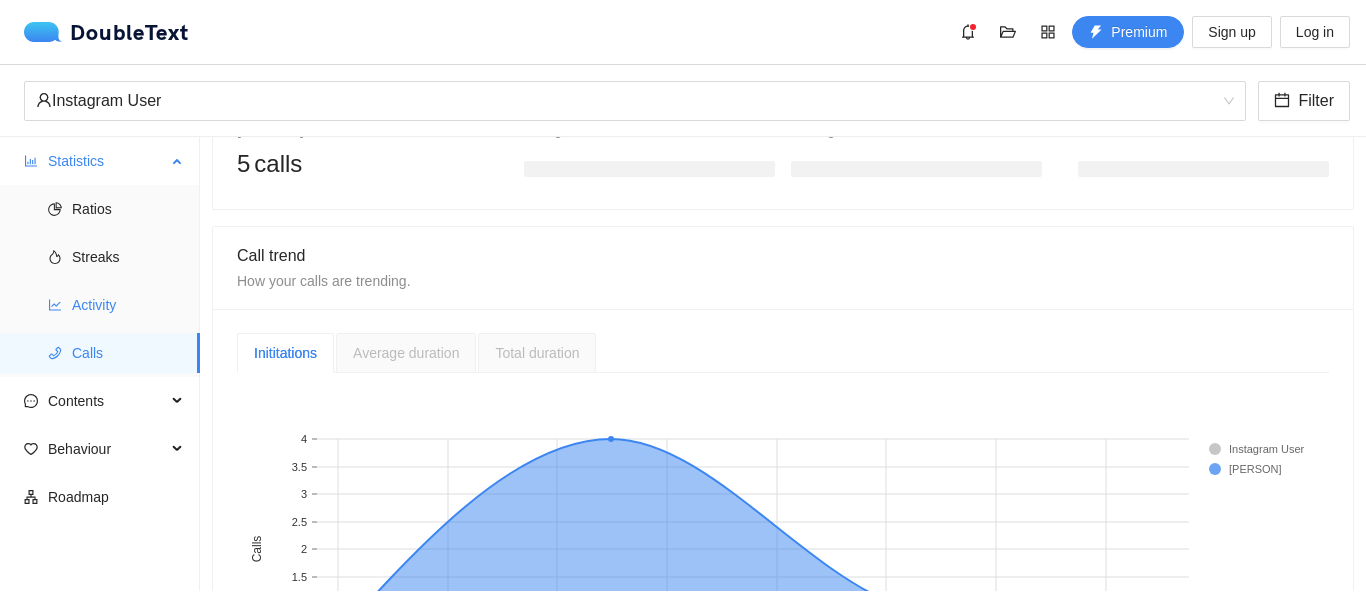 click on "Activity" at bounding box center (128, 209) 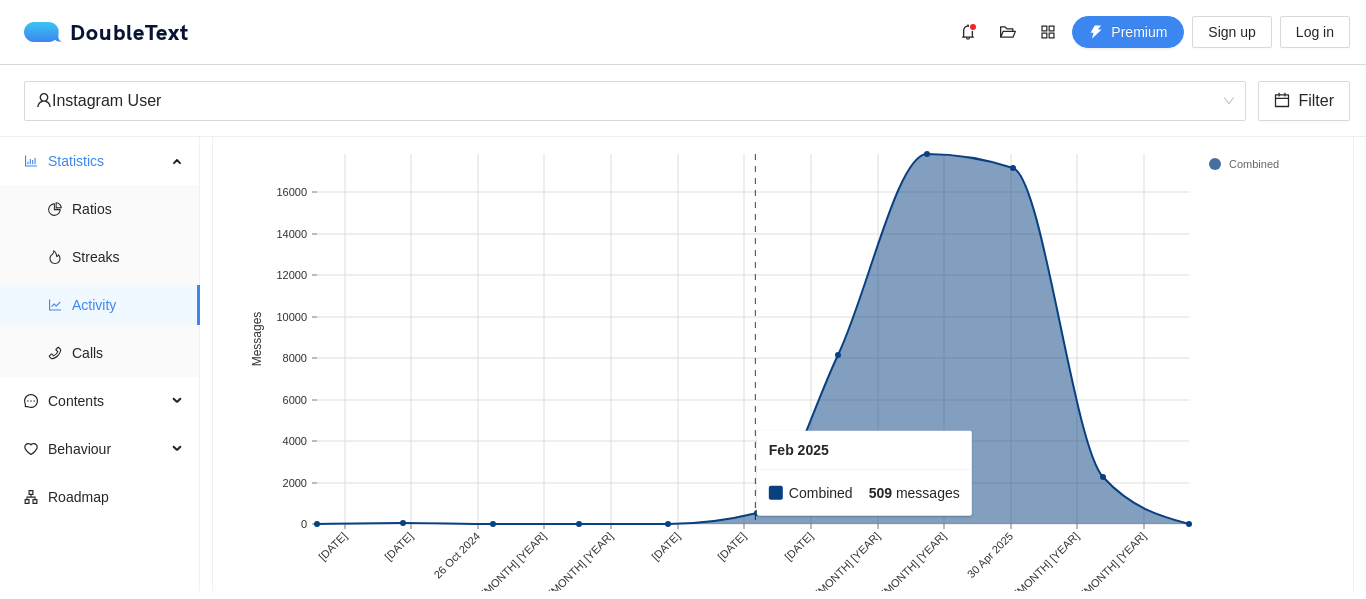 scroll, scrollTop: 155, scrollLeft: 0, axis: vertical 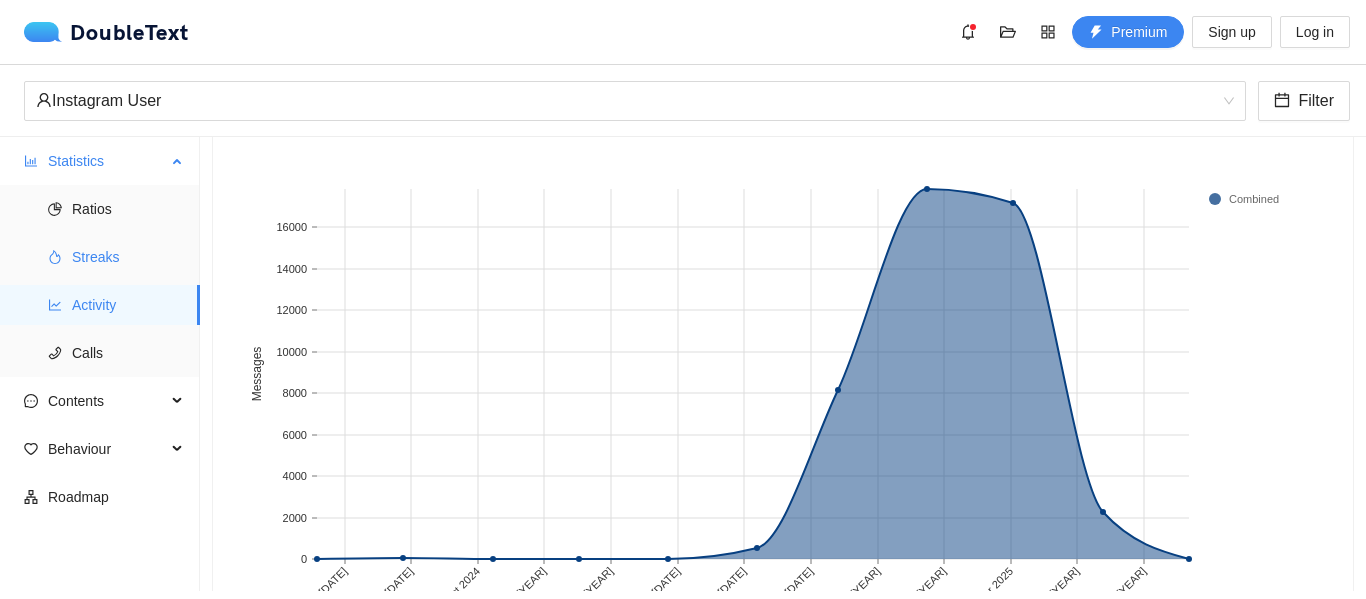 click on "Streaks" at bounding box center [128, 257] 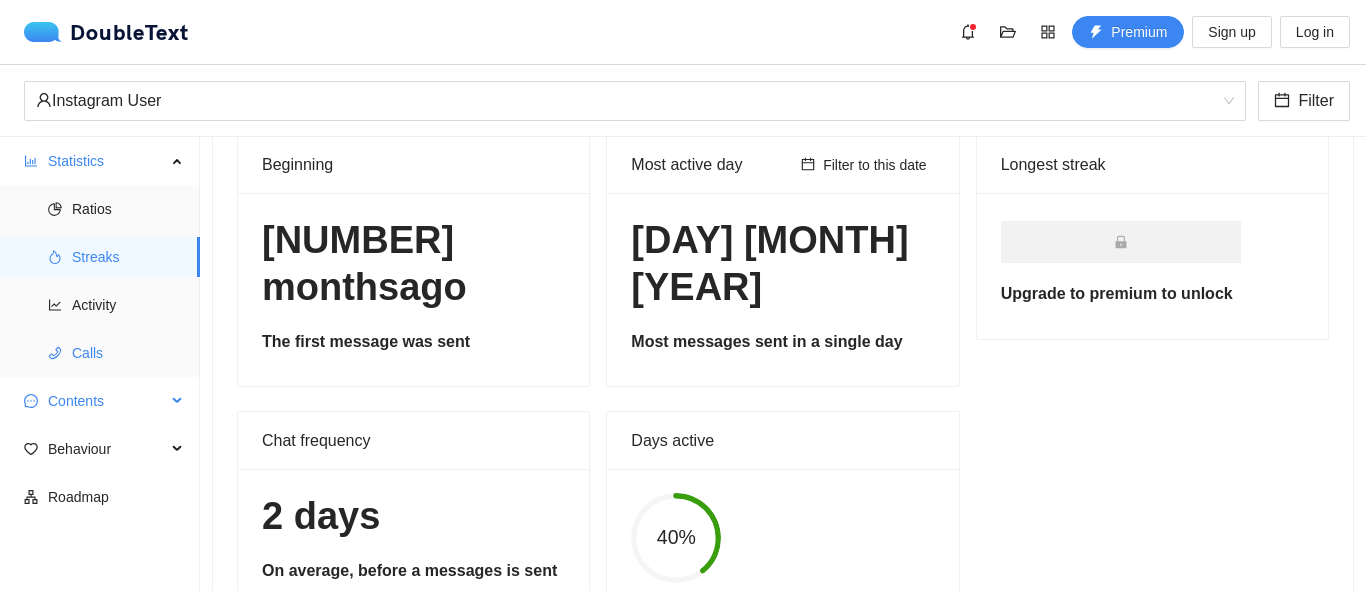 scroll, scrollTop: 133, scrollLeft: 0, axis: vertical 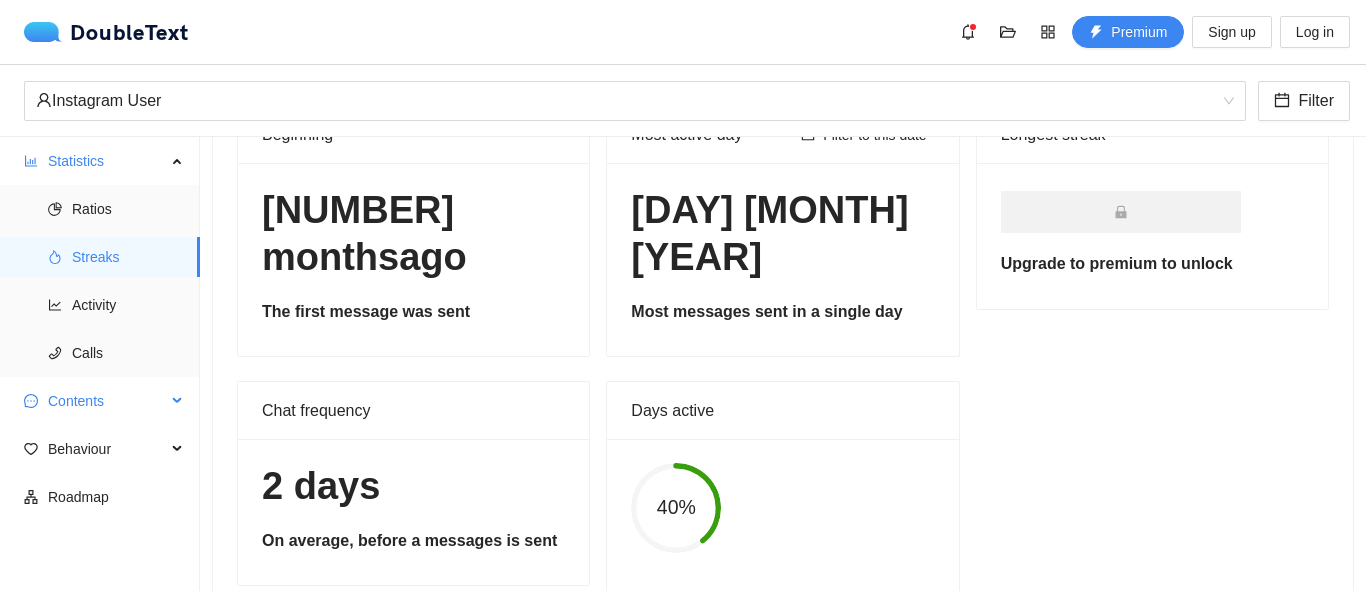 click on "Contents" at bounding box center (107, 401) 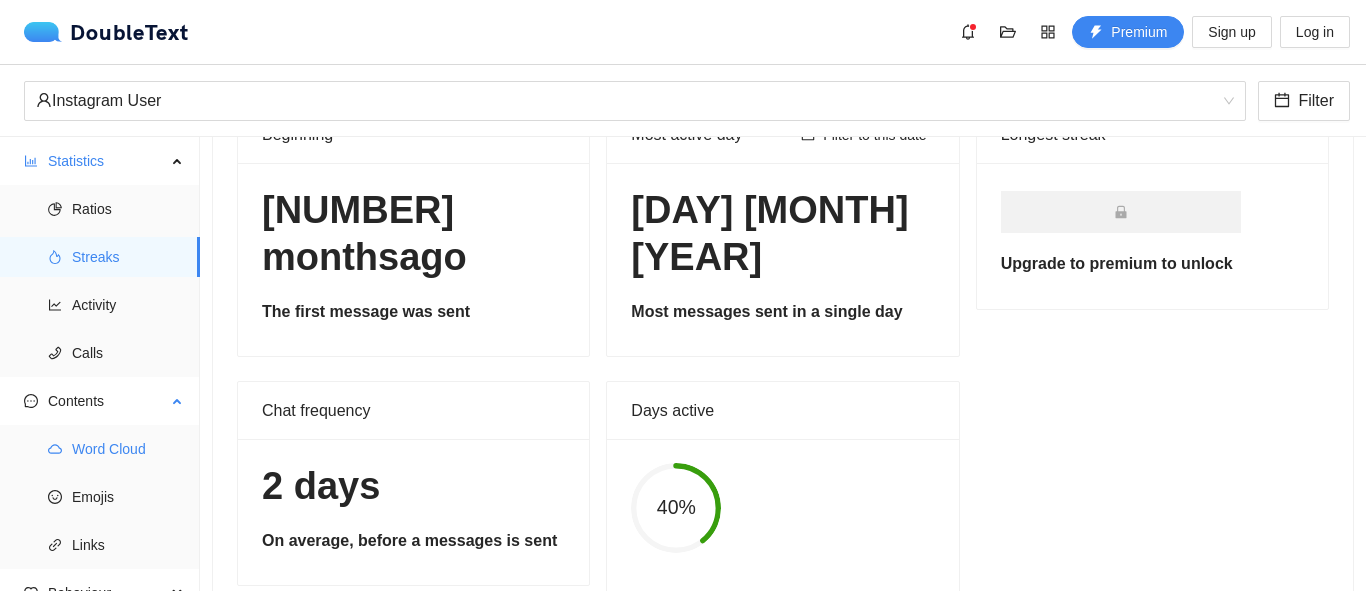 click on "Word Cloud" at bounding box center [128, 449] 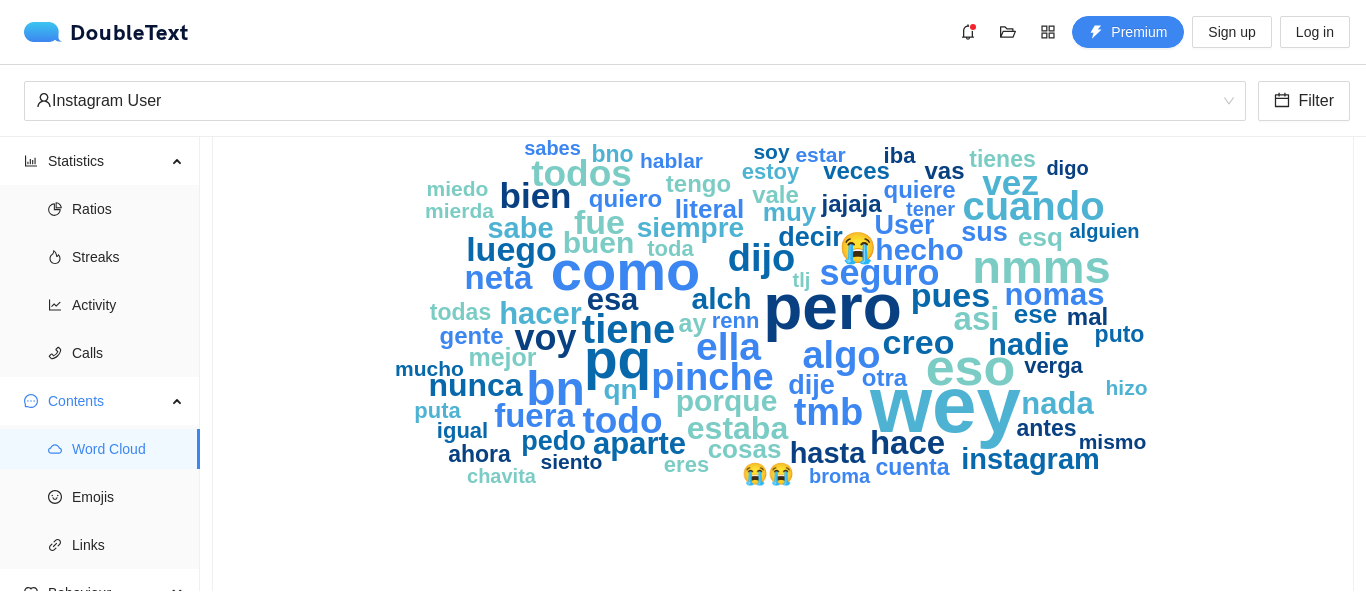 scroll, scrollTop: 219, scrollLeft: 0, axis: vertical 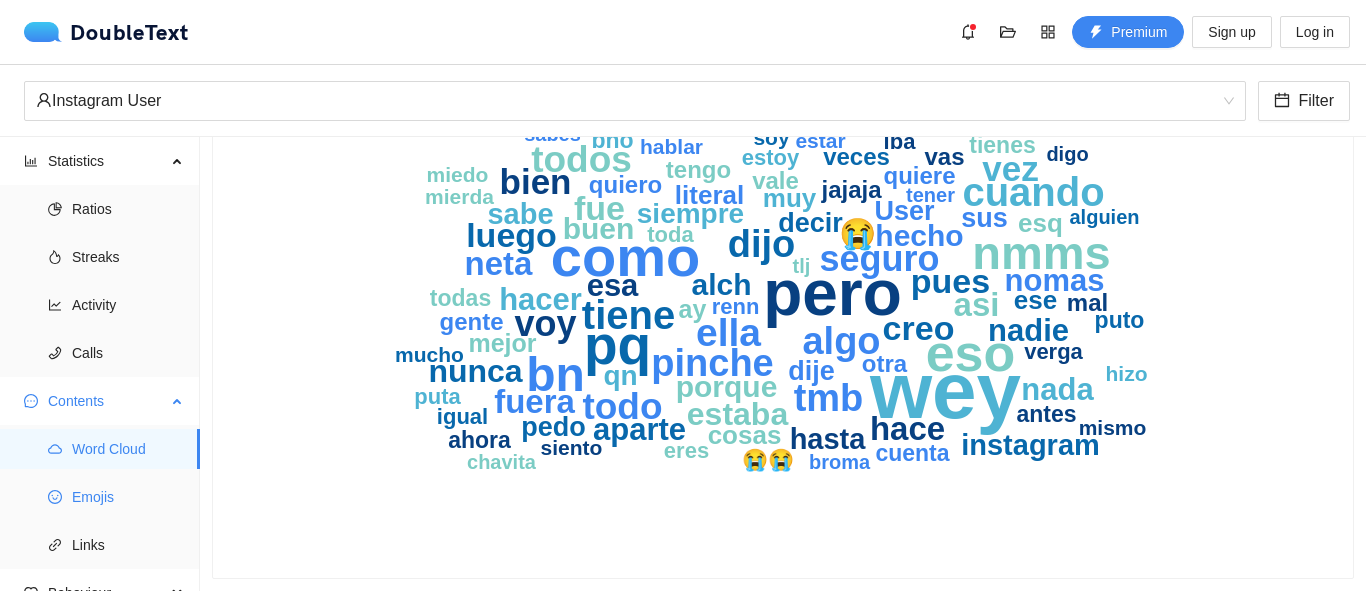 click on "Emojis" at bounding box center (128, 449) 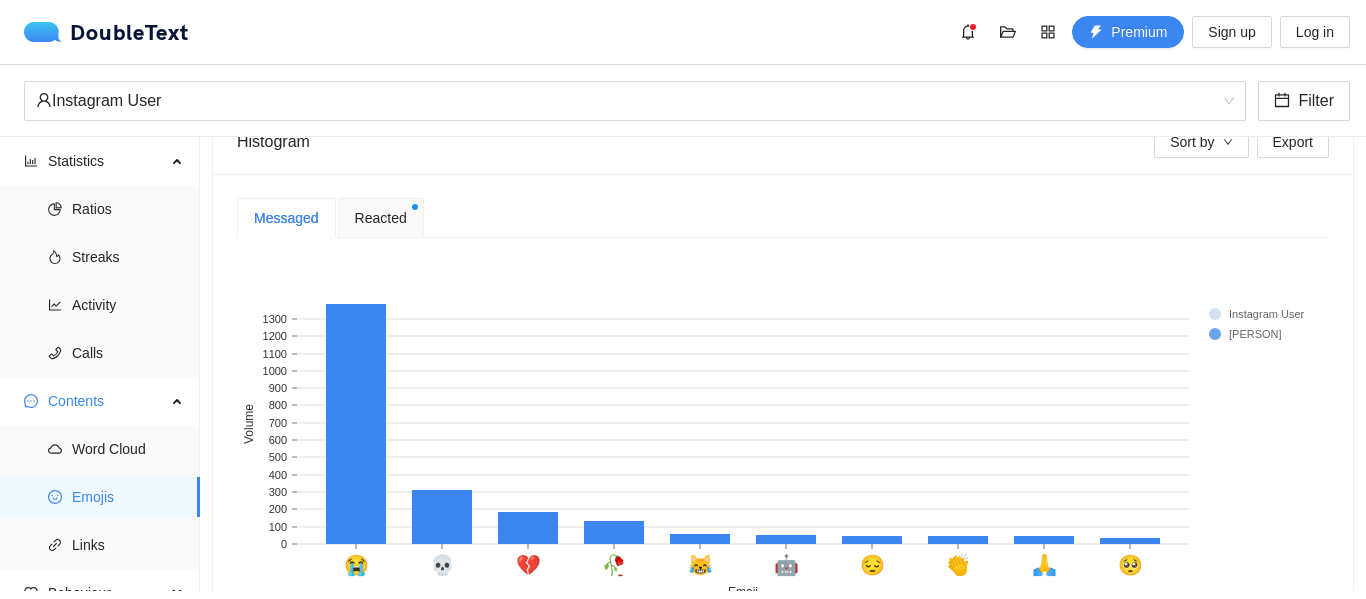 scroll, scrollTop: 527, scrollLeft: 0, axis: vertical 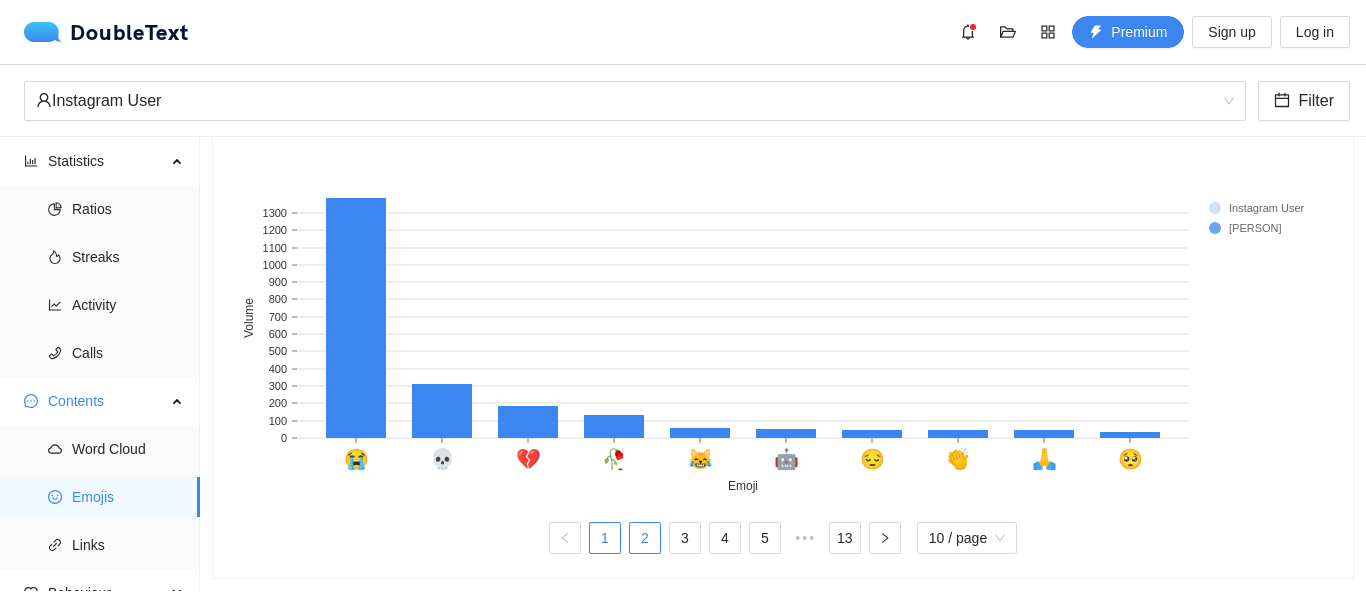 click on "2" at bounding box center (645, 538) 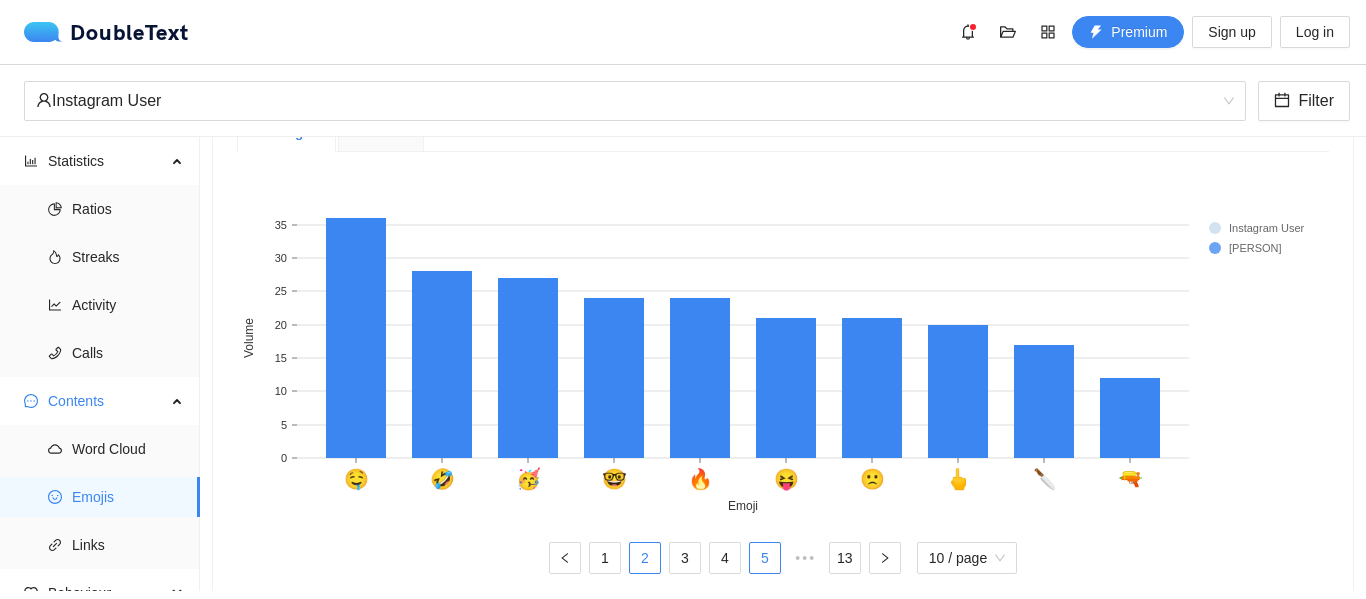 scroll, scrollTop: 527, scrollLeft: 0, axis: vertical 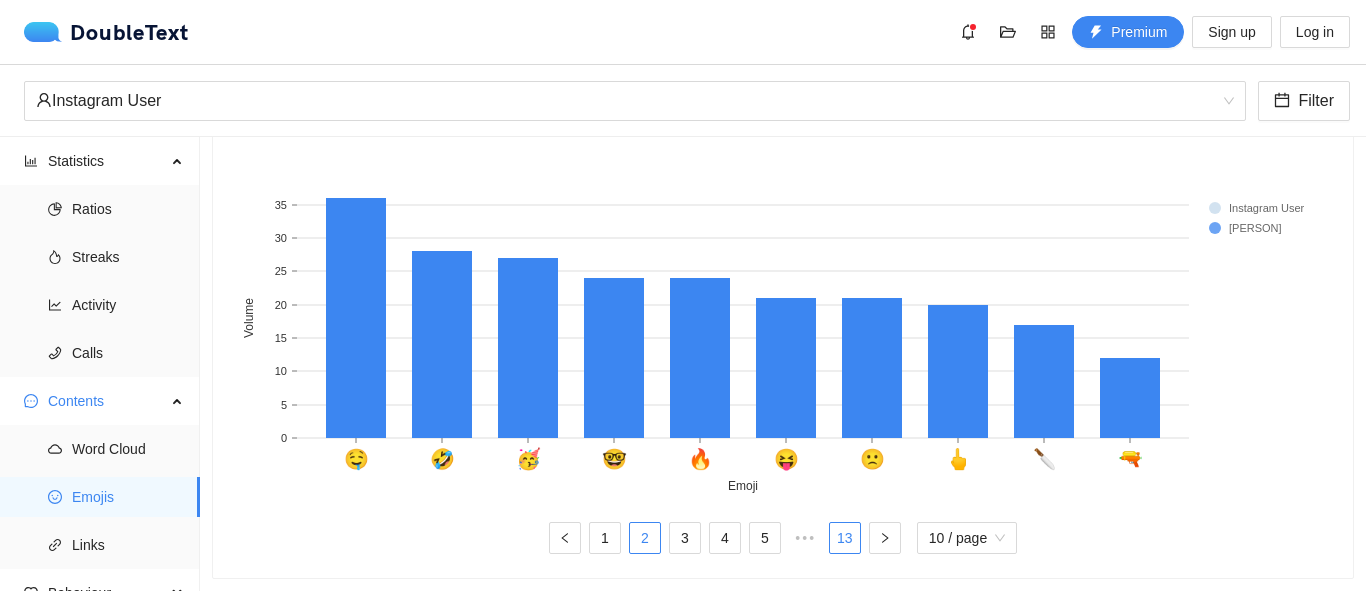 click on "13" at bounding box center [845, 538] 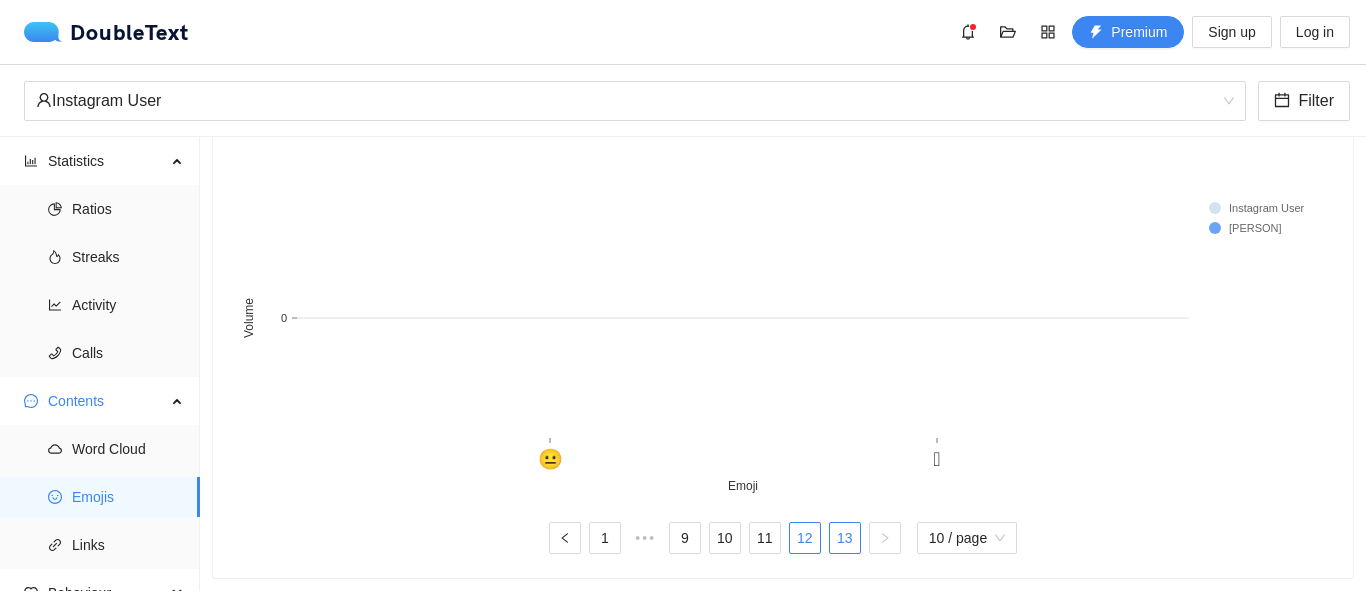 click on "12" at bounding box center [805, 538] 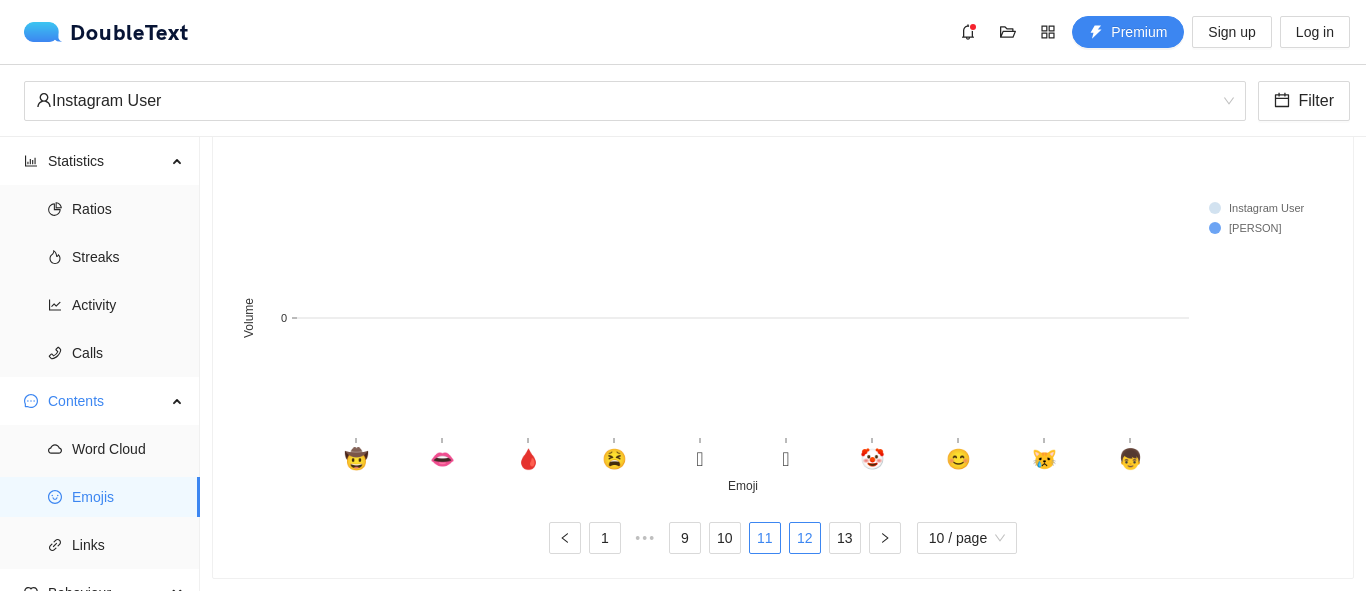 click on "11" at bounding box center (765, 538) 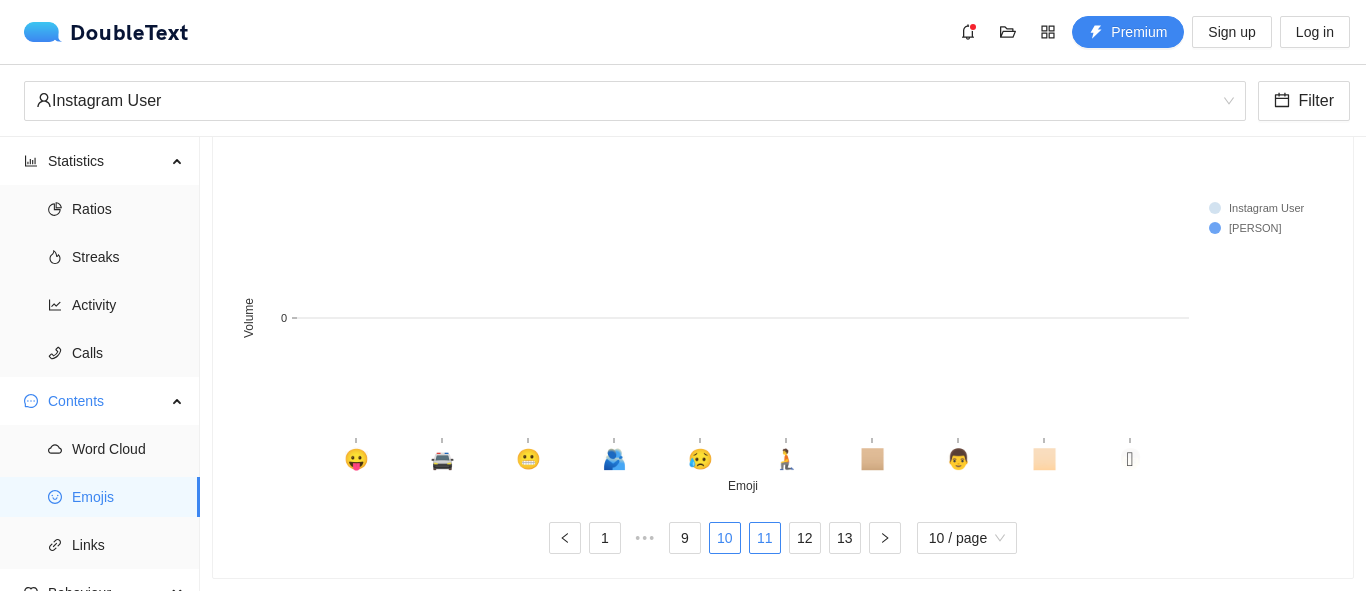 click on "10" at bounding box center [725, 538] 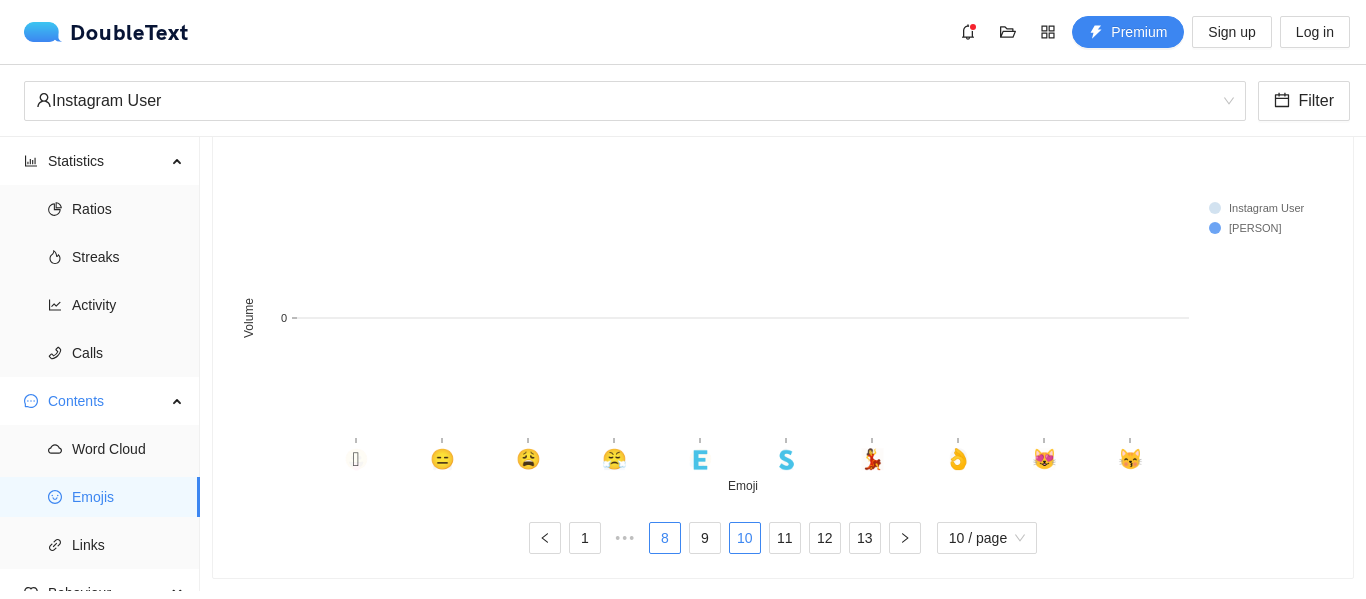 click on "9" at bounding box center [705, 538] 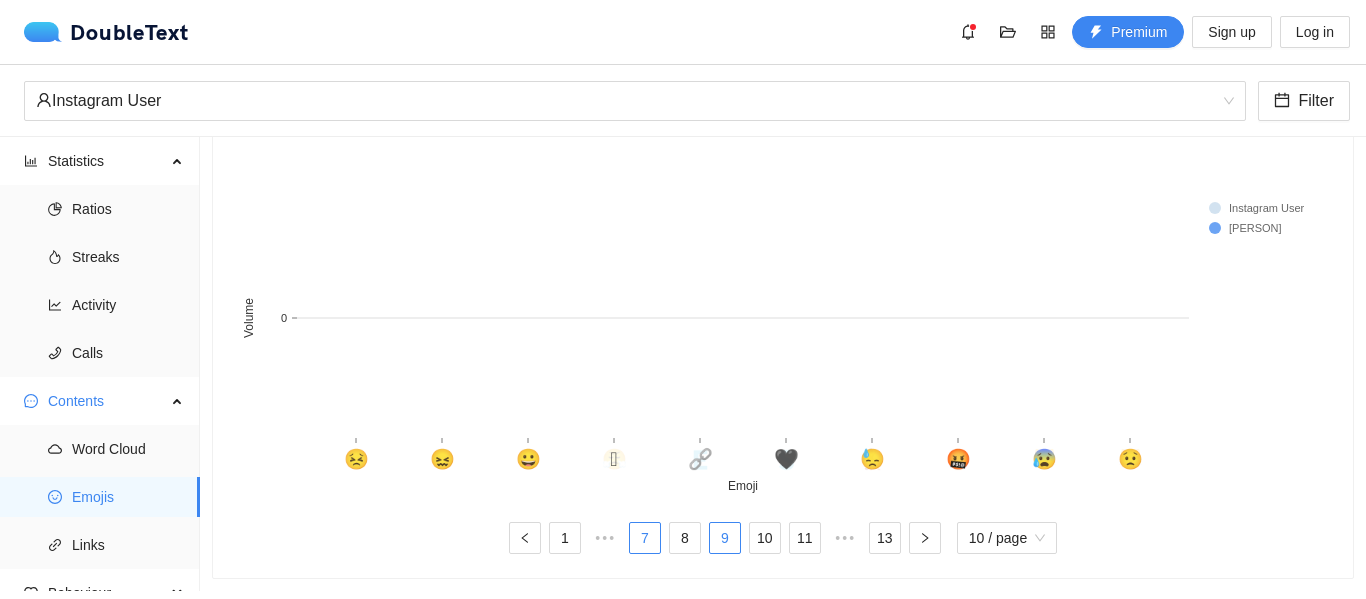 click on "8" at bounding box center (685, 538) 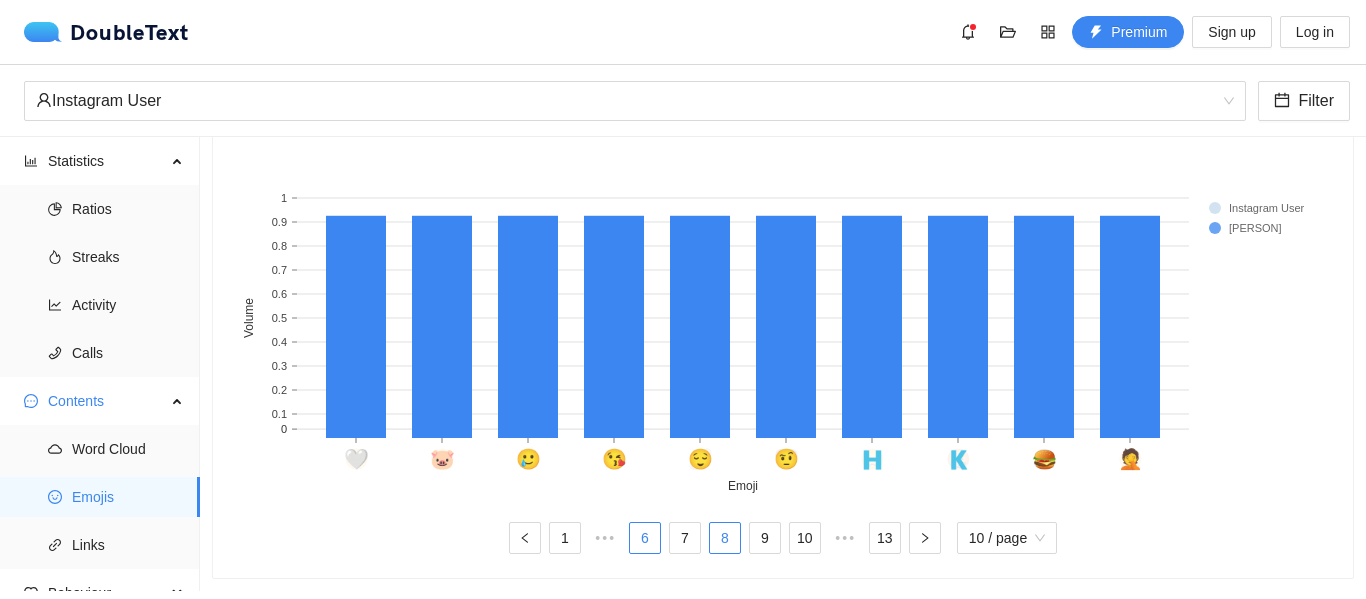 click on "6" at bounding box center (645, 538) 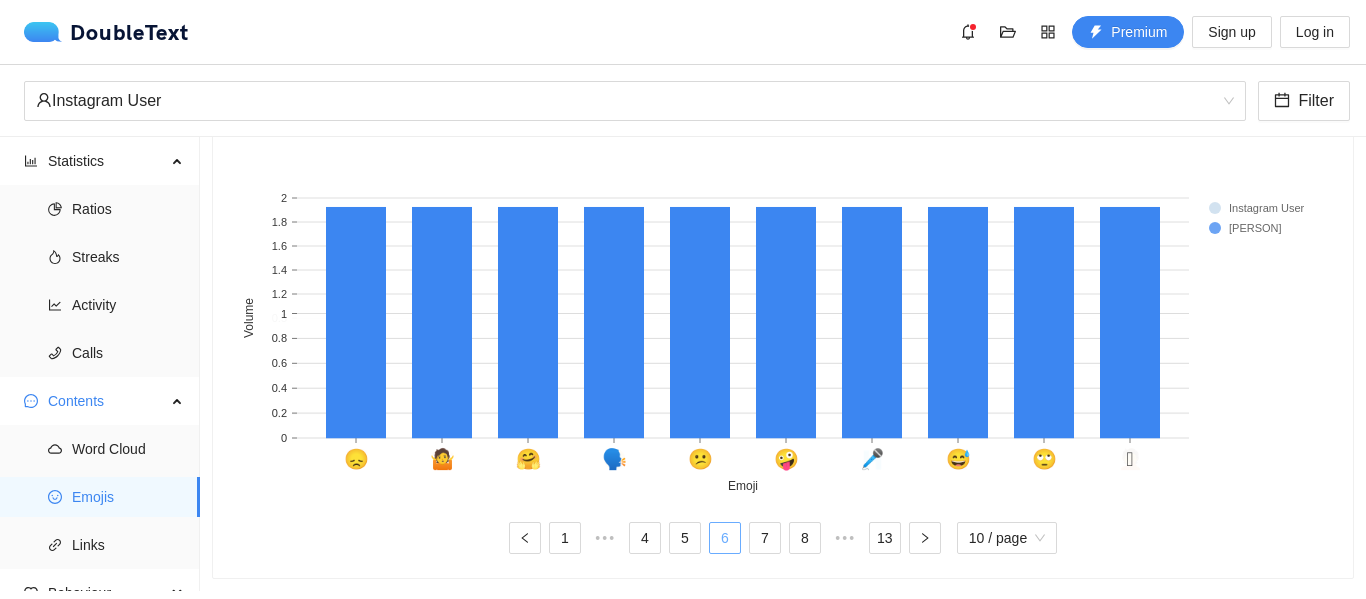 click on "6" at bounding box center [725, 538] 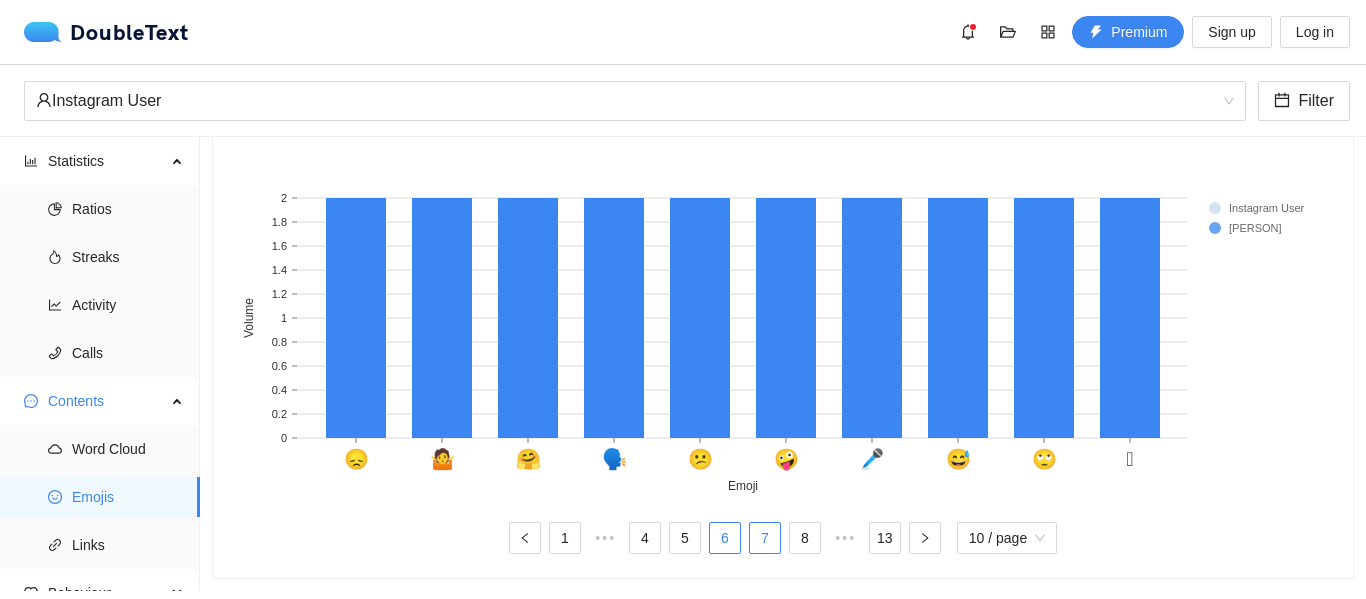 click on "7" at bounding box center [765, 538] 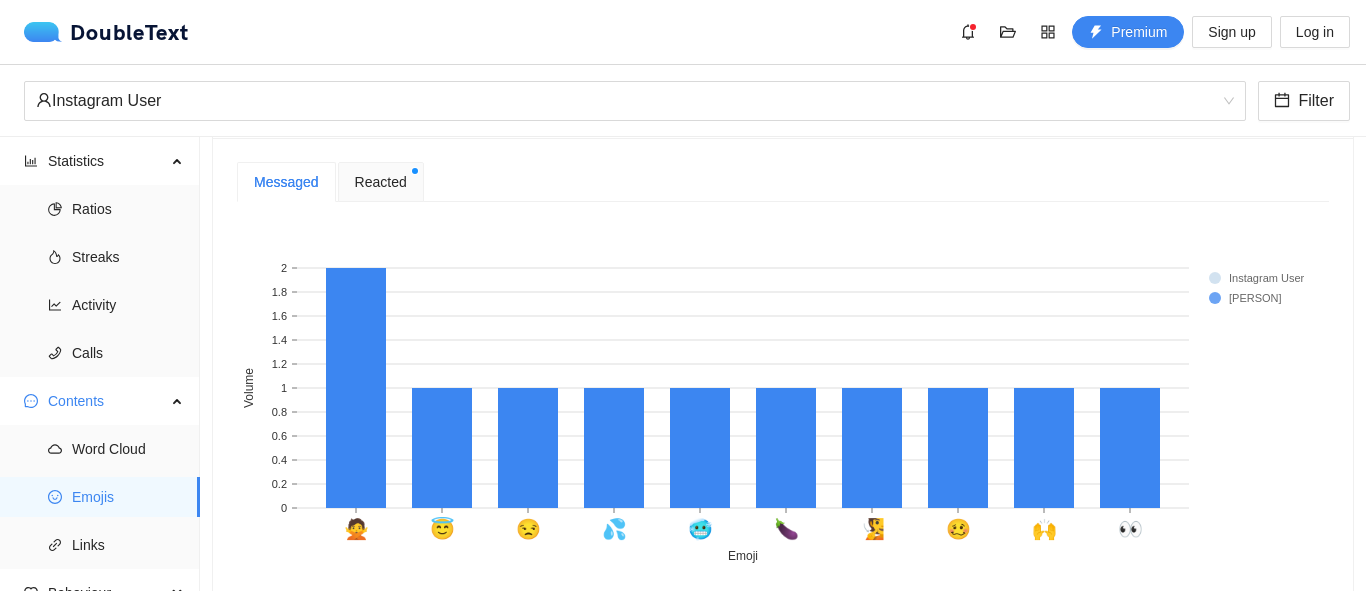 scroll, scrollTop: 327, scrollLeft: 0, axis: vertical 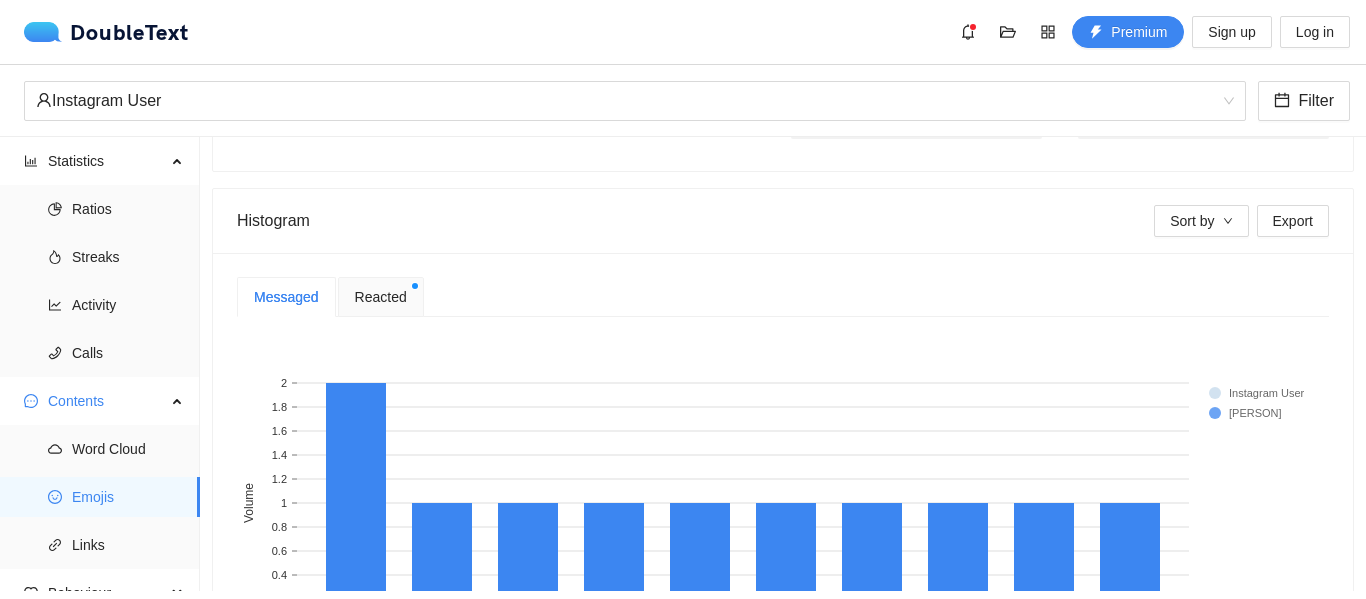 click on "Reacted" at bounding box center [381, 297] 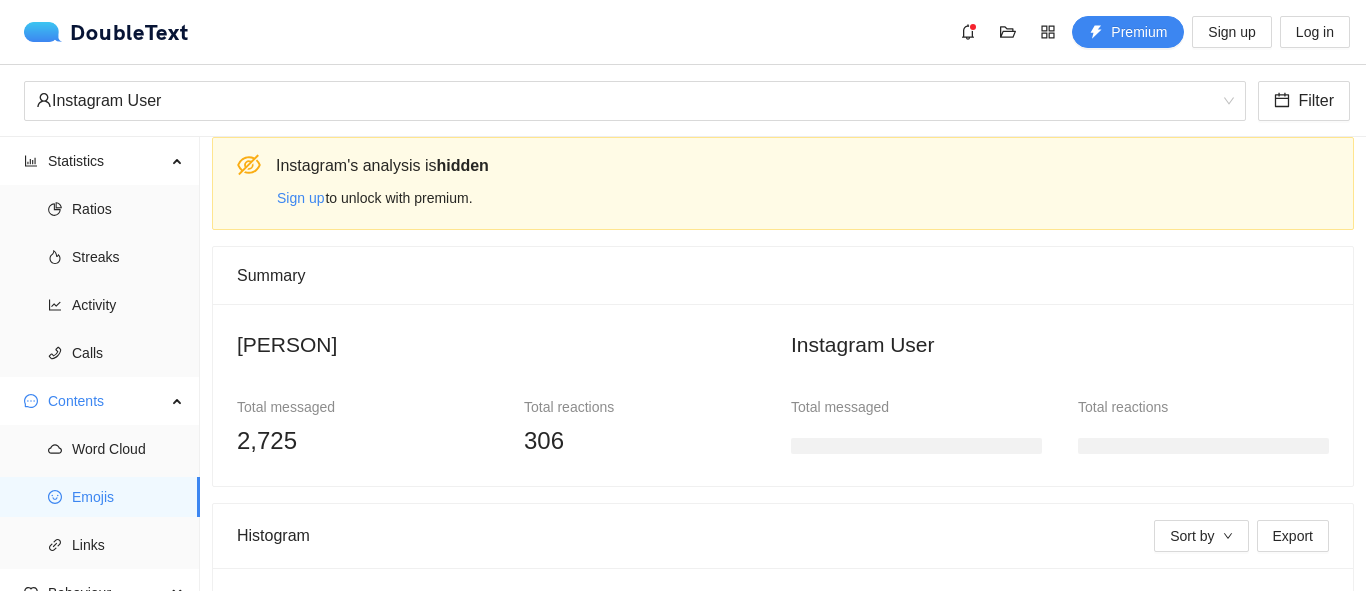 scroll, scrollTop: 0, scrollLeft: 0, axis: both 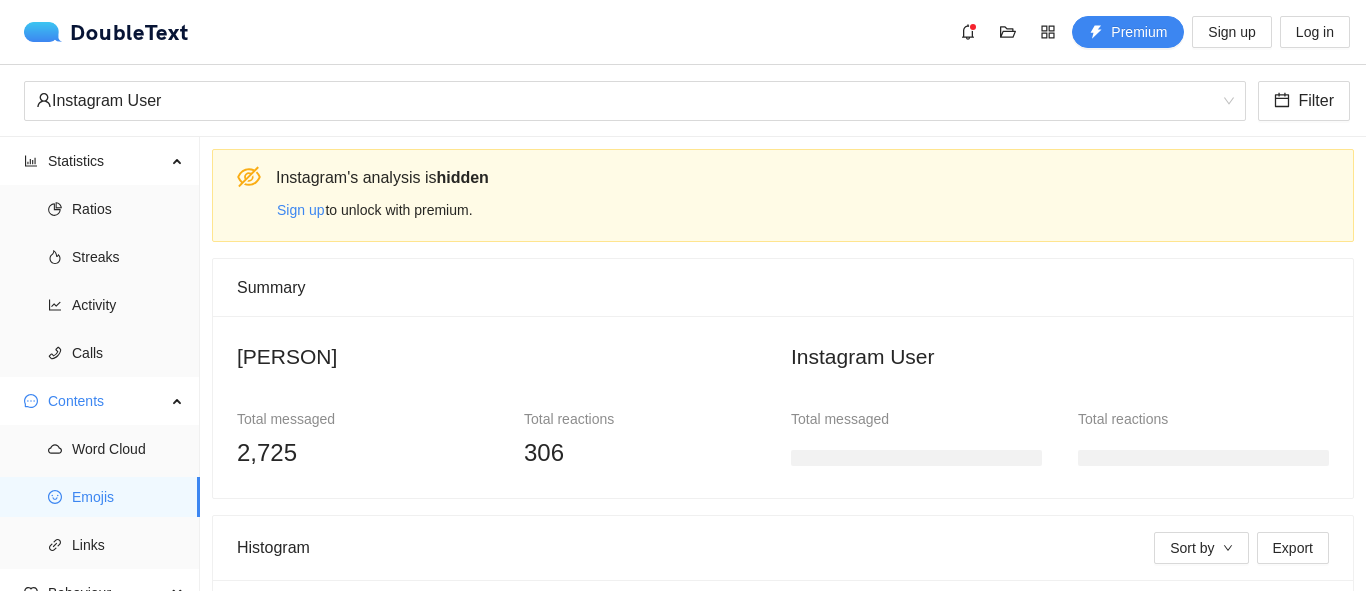 click on "Instagram User" at bounding box center [506, 362] 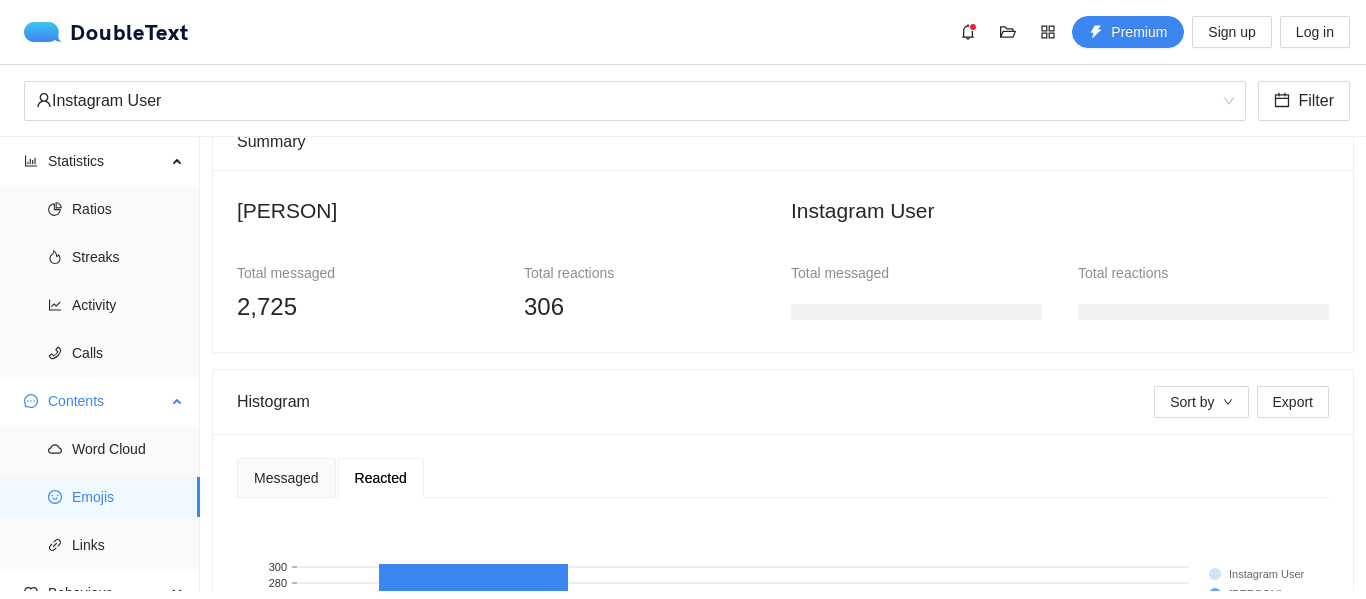 scroll, scrollTop: 200, scrollLeft: 0, axis: vertical 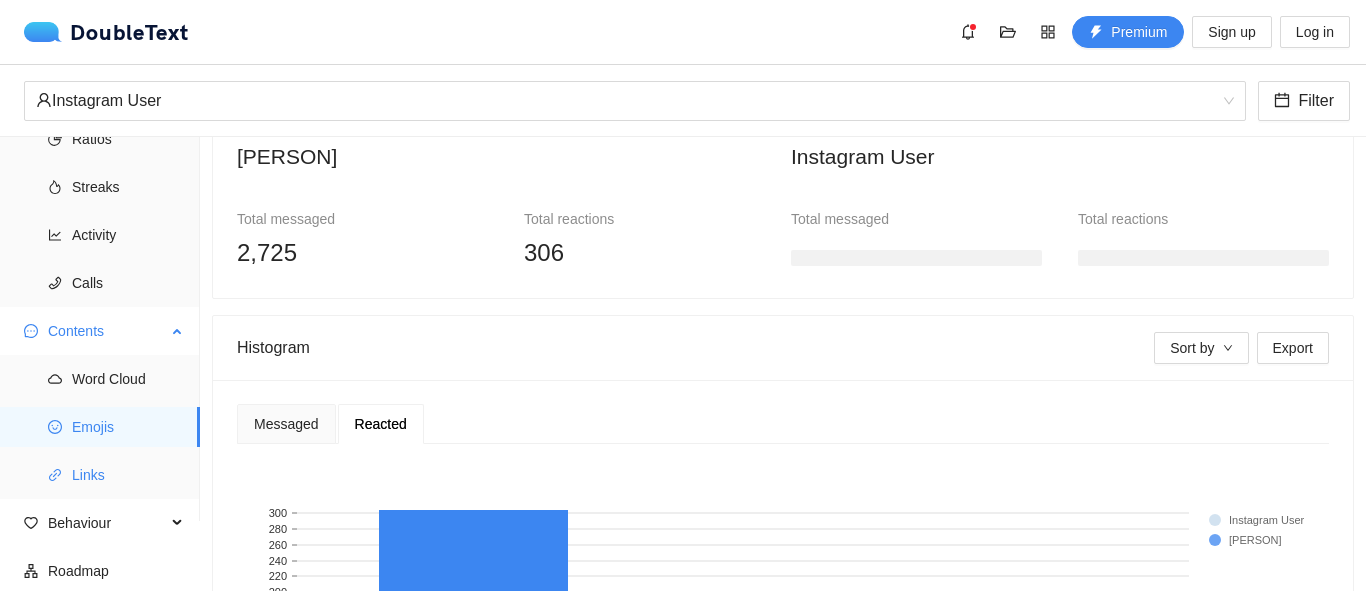 click on "Links" at bounding box center (128, 475) 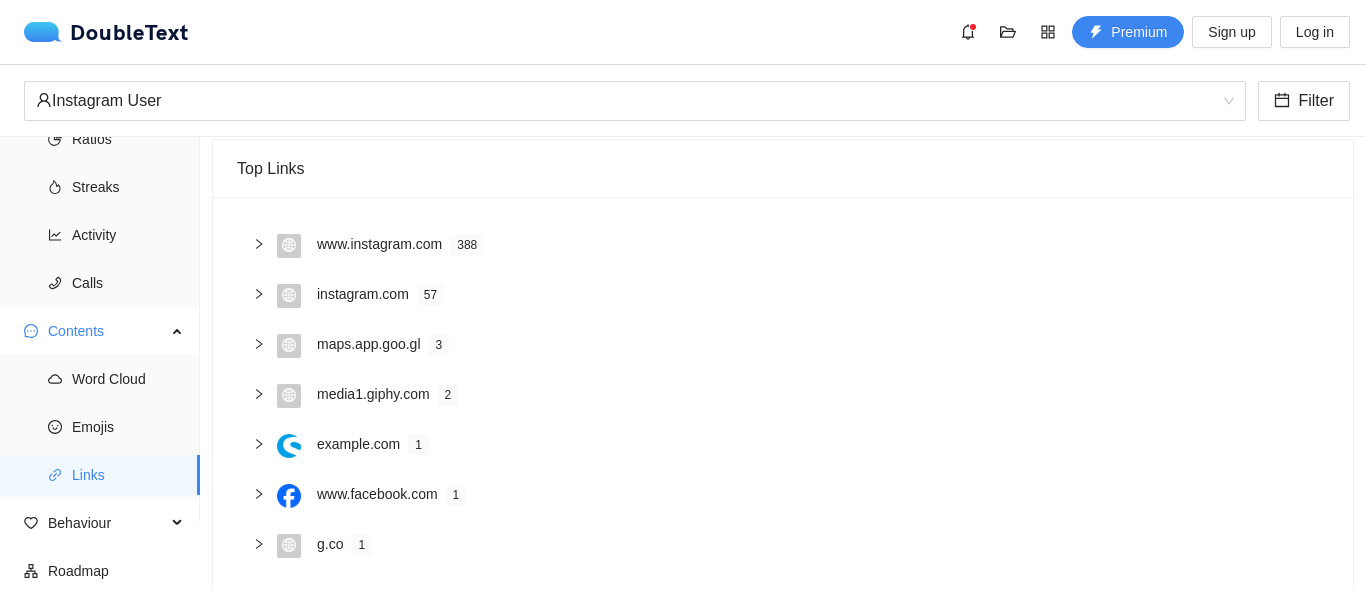 scroll, scrollTop: 151, scrollLeft: 0, axis: vertical 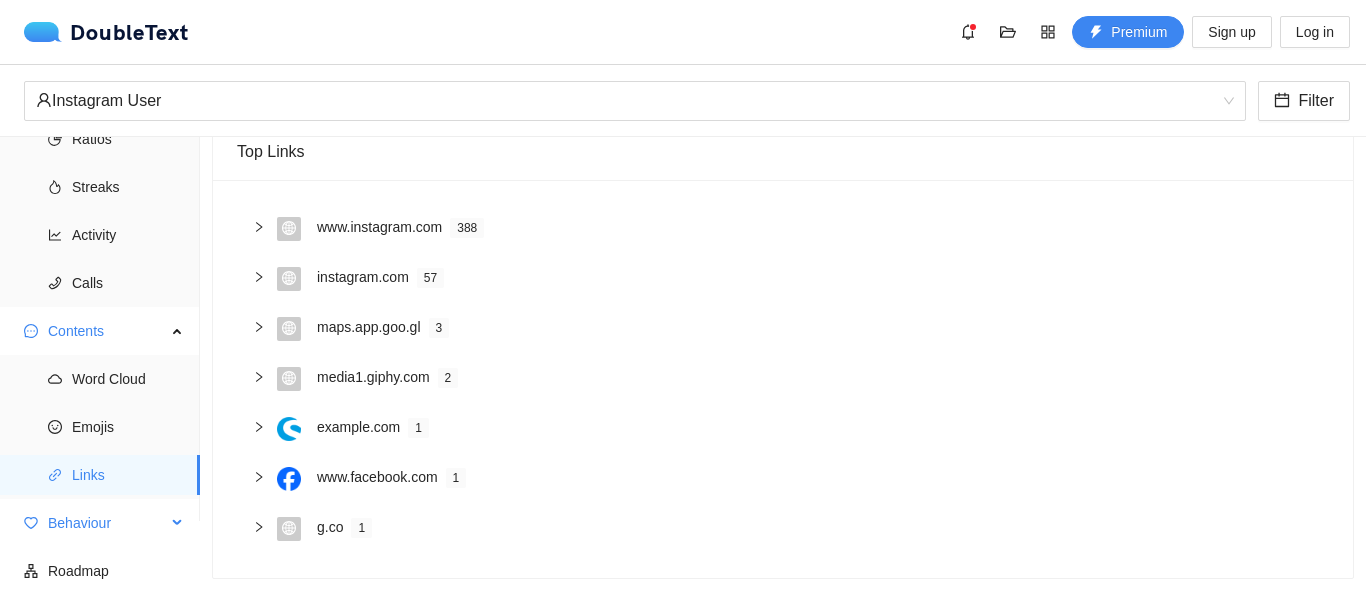 click on "Behaviour" at bounding box center [107, 523] 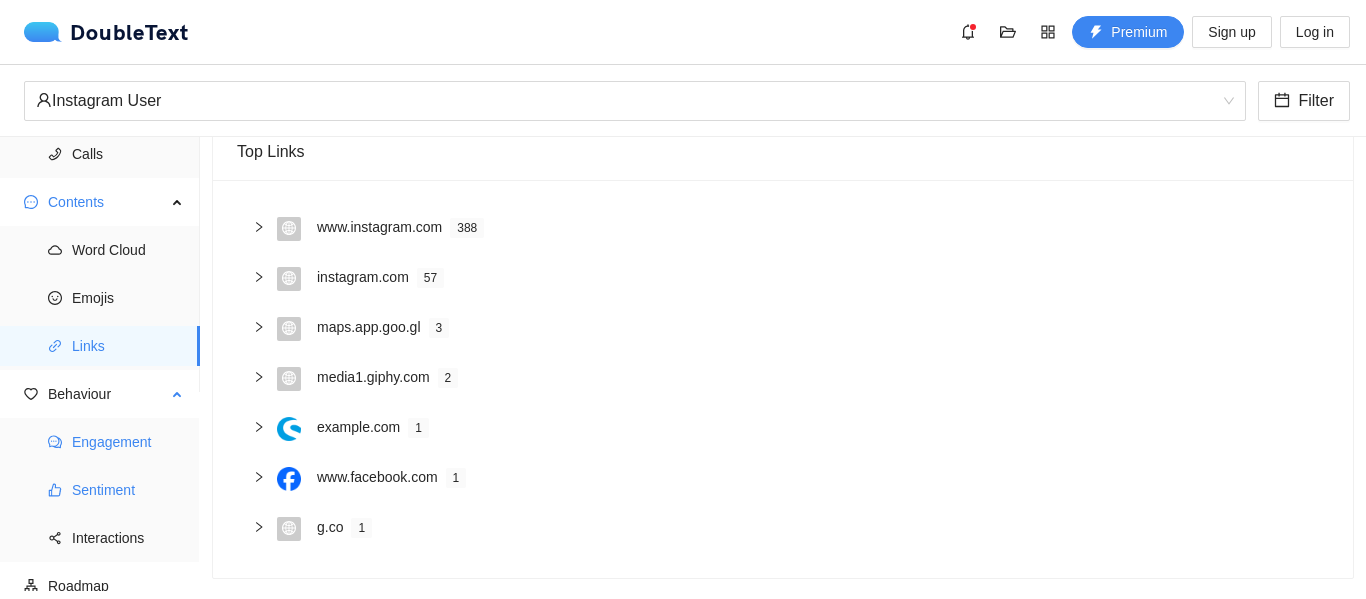 scroll, scrollTop: 214, scrollLeft: 0, axis: vertical 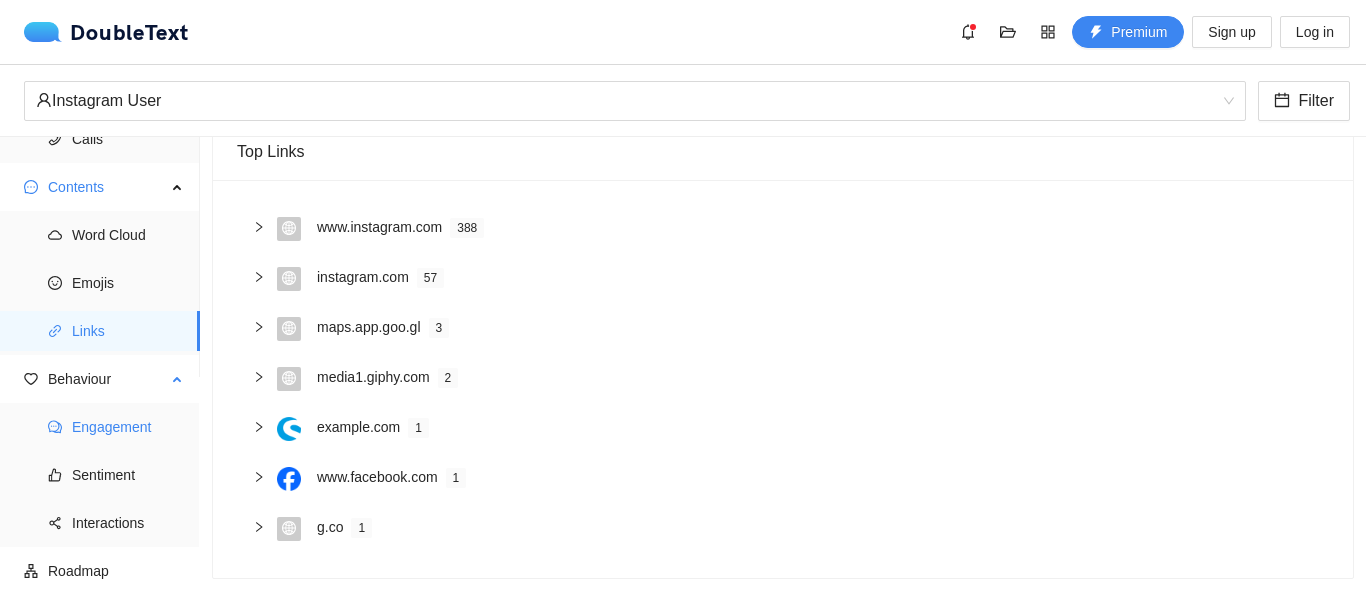 click on "Engagement" at bounding box center [128, 427] 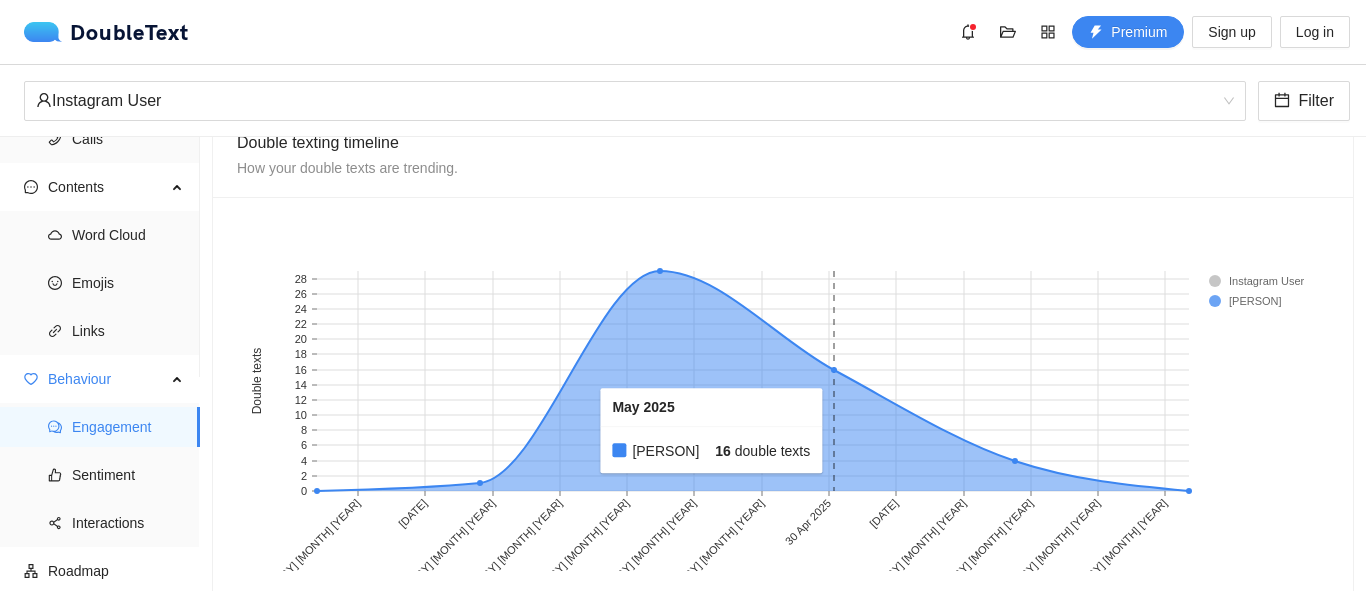 scroll, scrollTop: 1783, scrollLeft: 0, axis: vertical 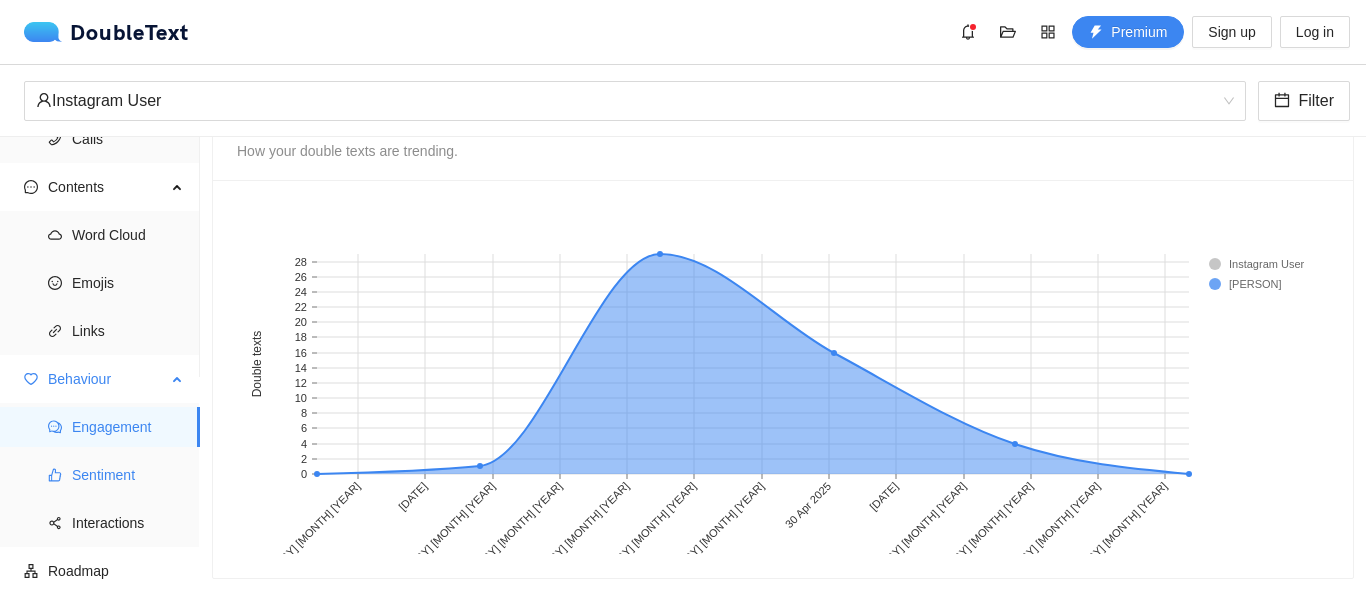 click on "Sentiment" at bounding box center [100, 475] 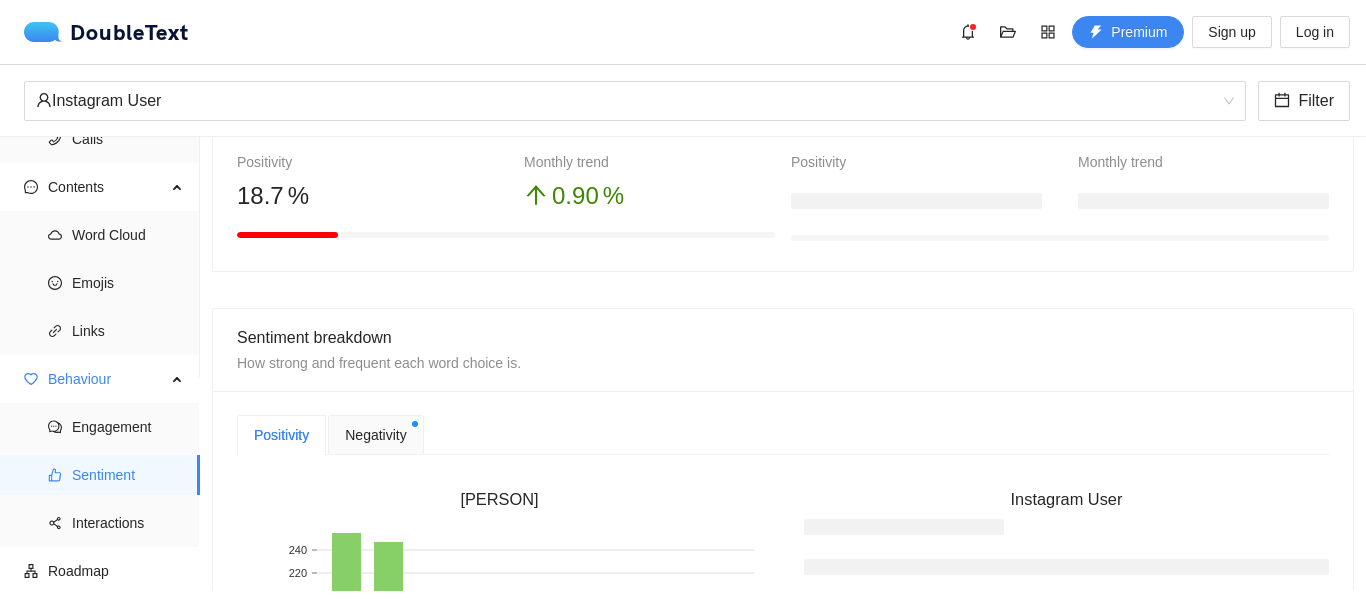 scroll, scrollTop: 310, scrollLeft: 0, axis: vertical 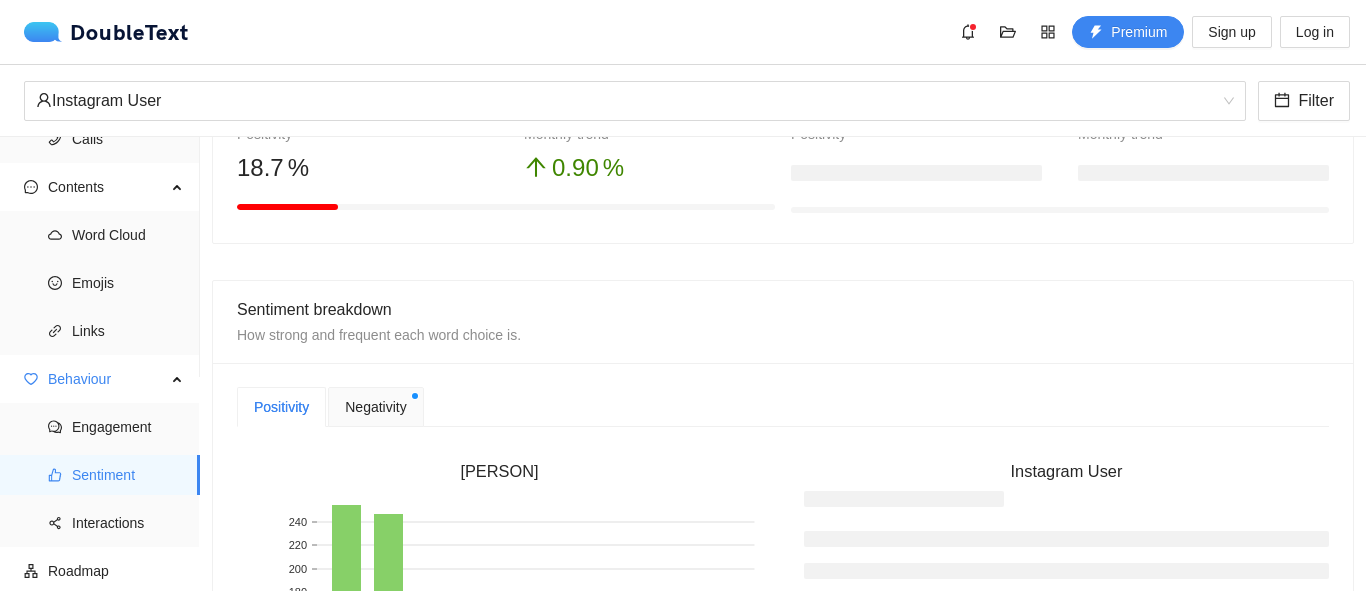 click on "Negativity" at bounding box center (375, 407) 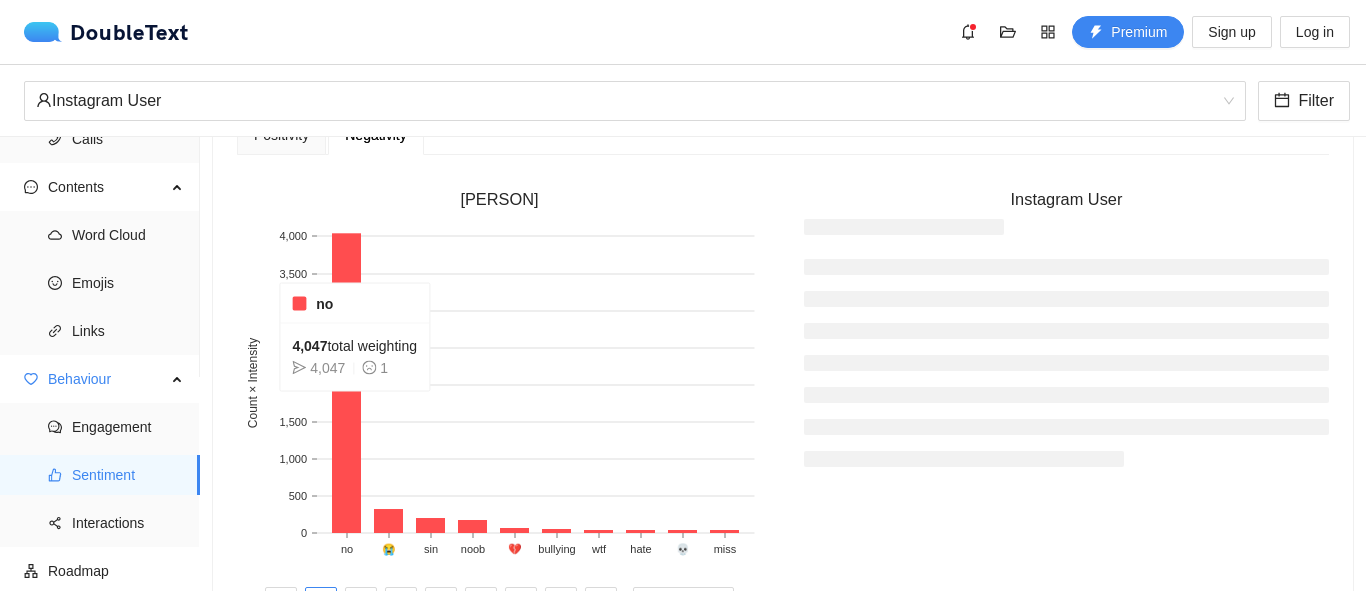 scroll, scrollTop: 610, scrollLeft: 0, axis: vertical 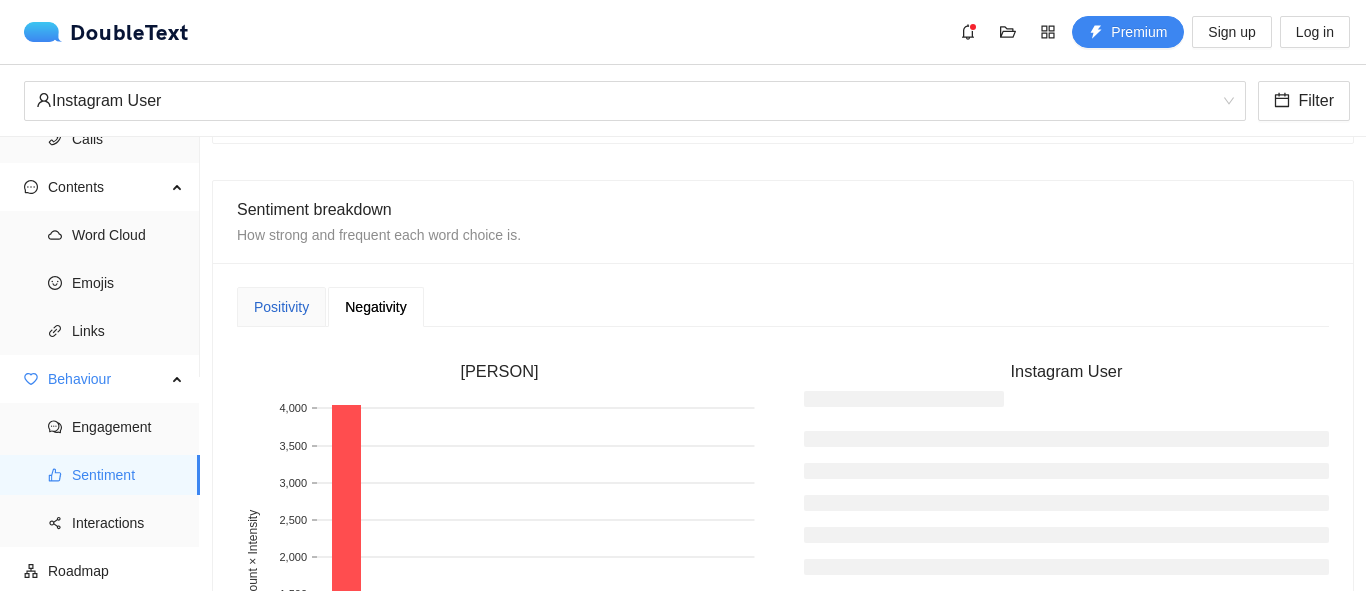 click on "Positivity" at bounding box center (281, 307) 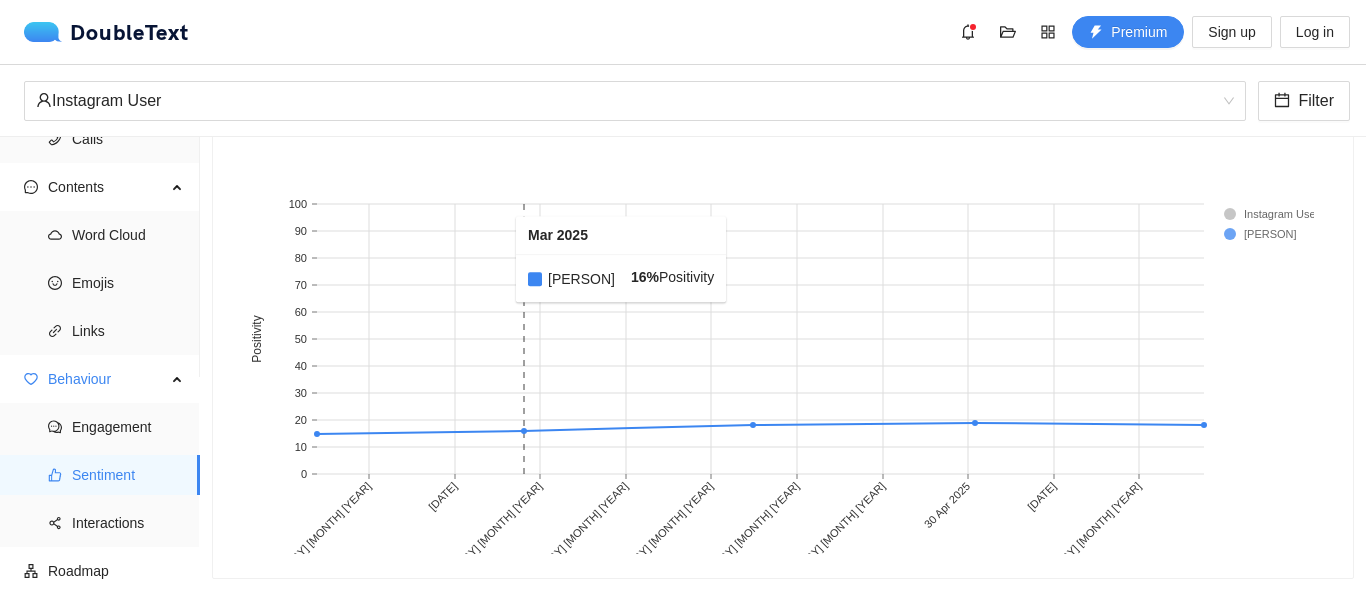 scroll, scrollTop: 1210, scrollLeft: 0, axis: vertical 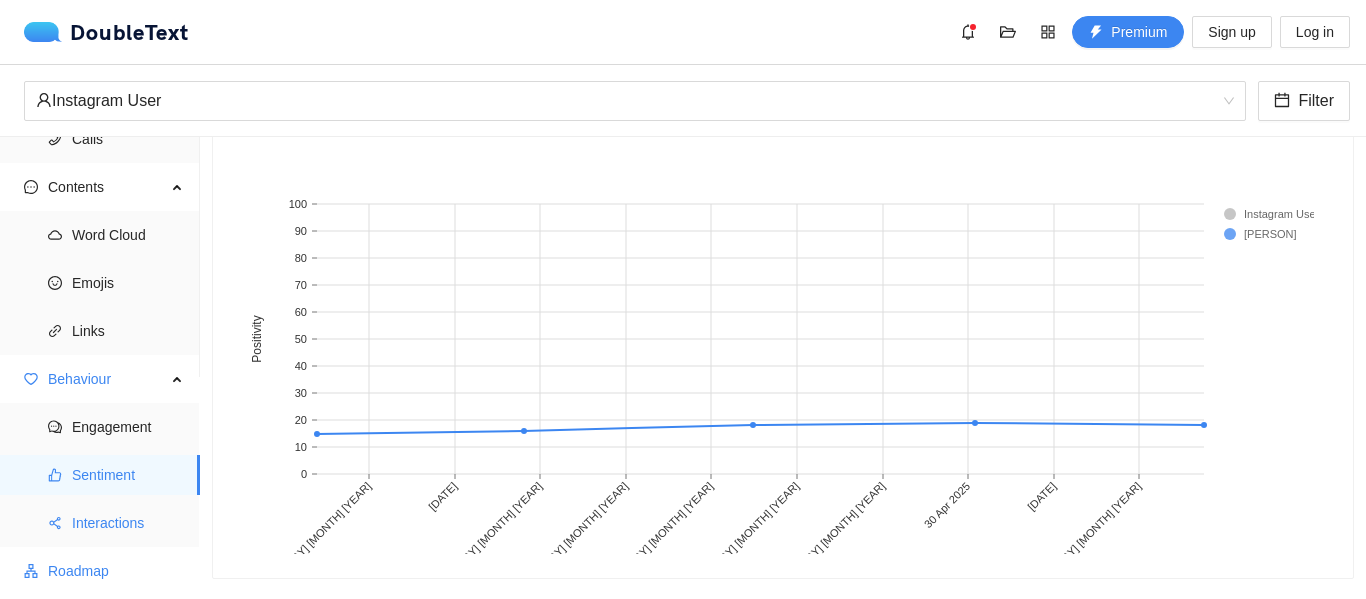click on "Roadmap" at bounding box center [128, -5] 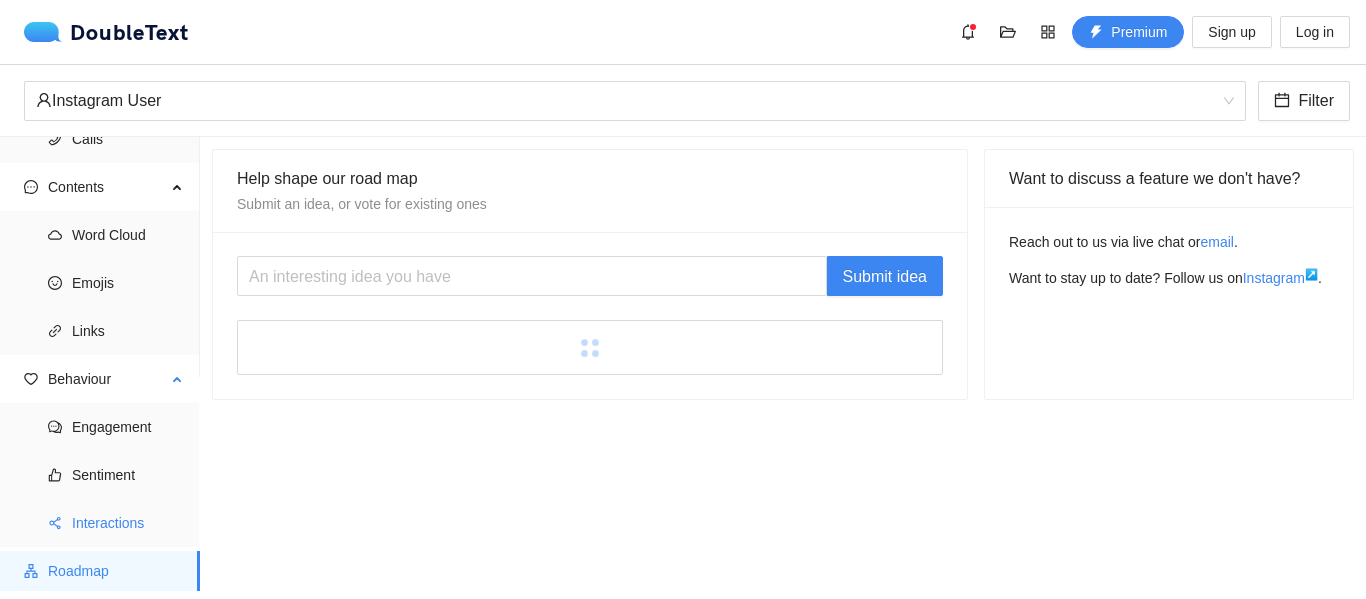 scroll, scrollTop: 0, scrollLeft: 0, axis: both 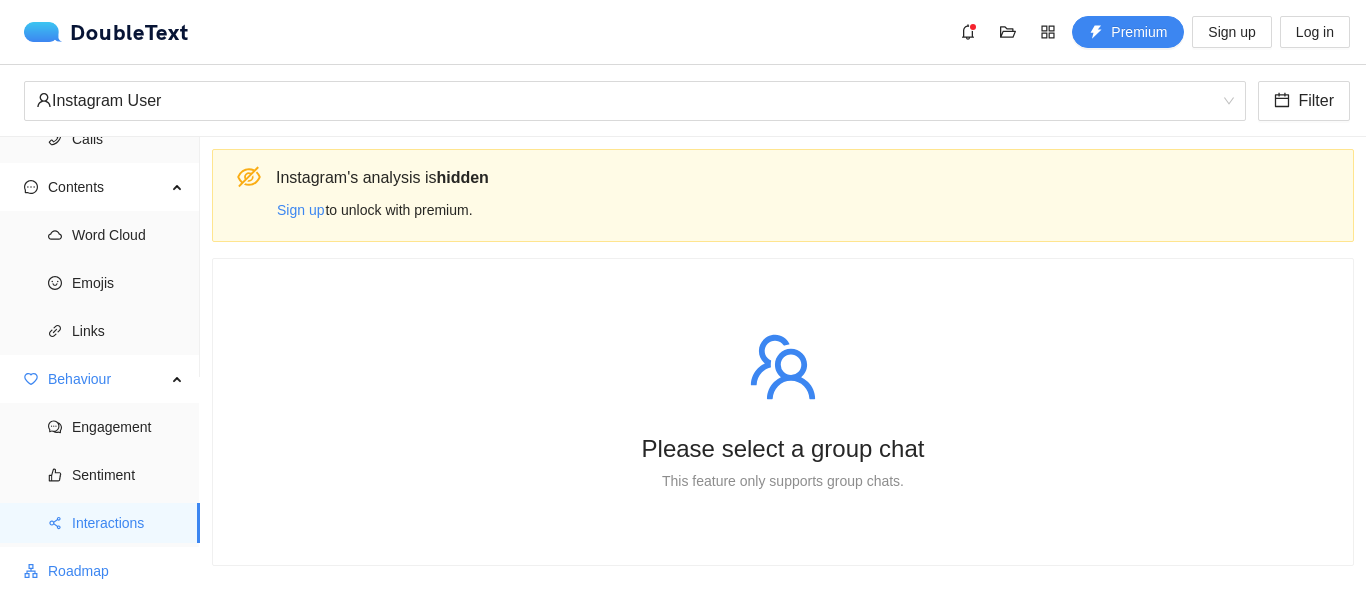 click on "Roadmap" at bounding box center [116, 571] 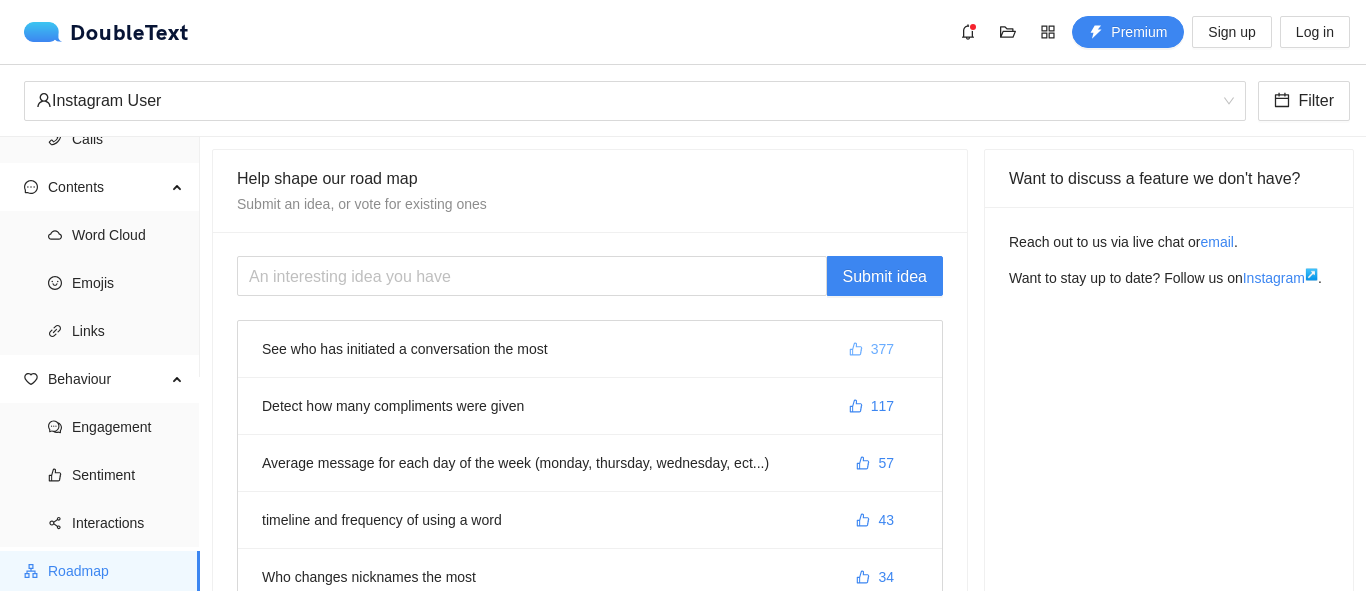 click on "377" at bounding box center [882, 349] 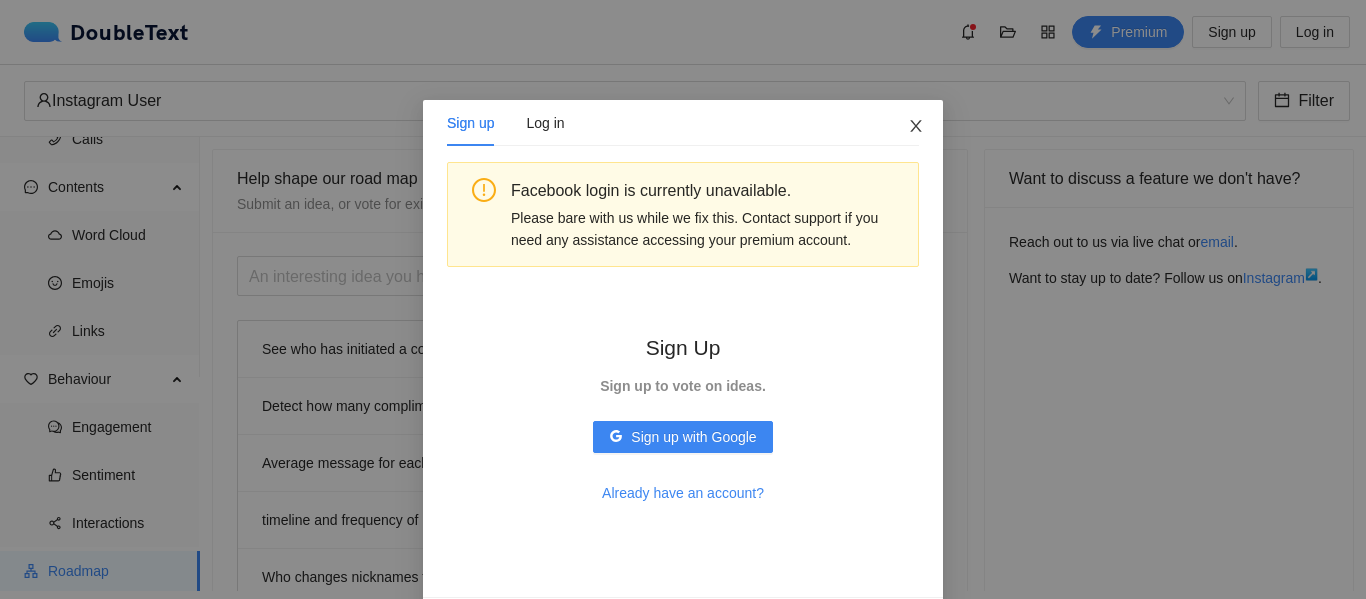 click at bounding box center (916, 127) 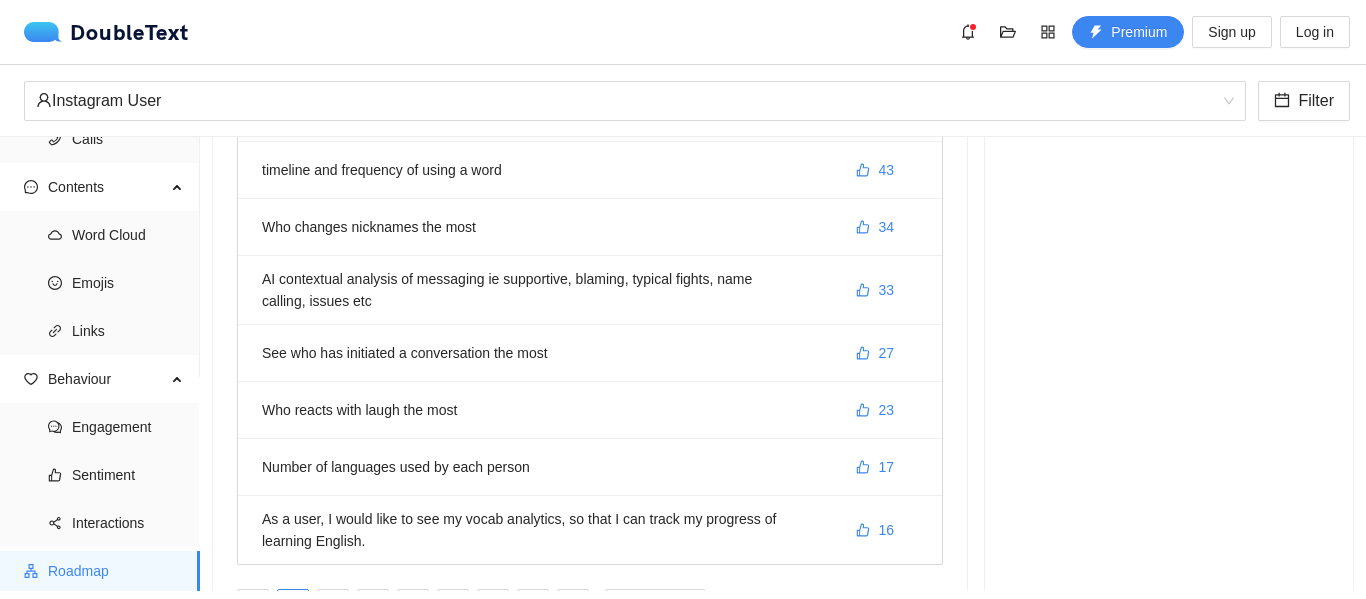 scroll, scrollTop: 400, scrollLeft: 0, axis: vertical 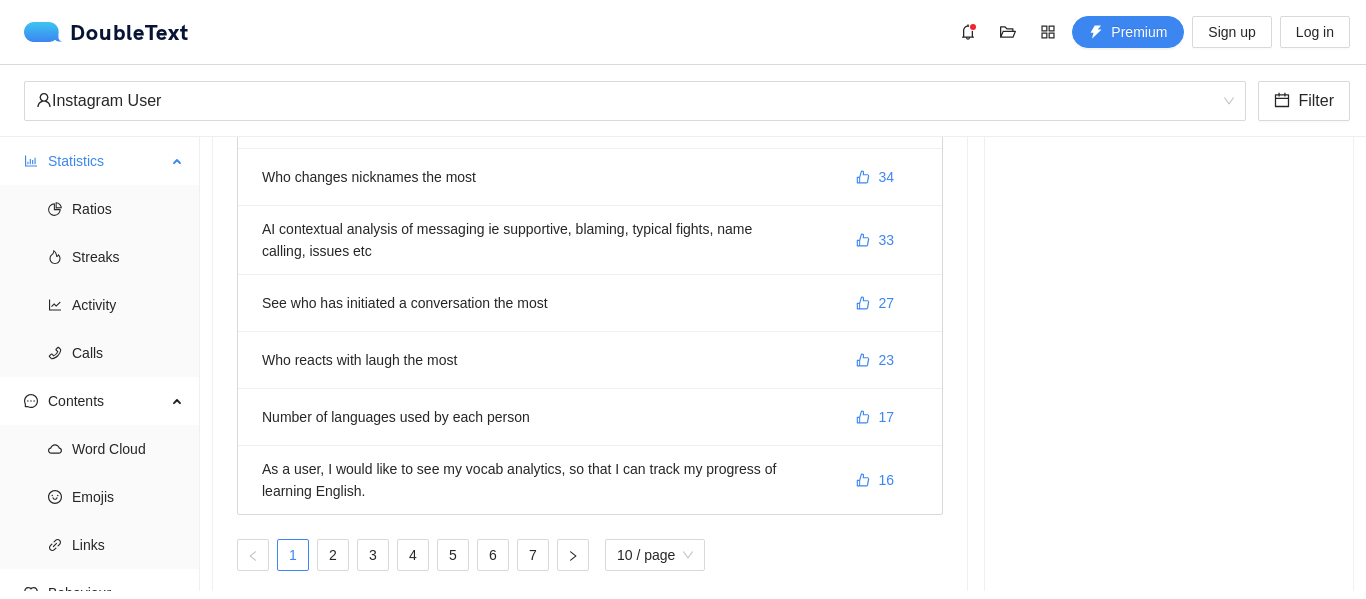 click on "Statistics" at bounding box center [107, 161] 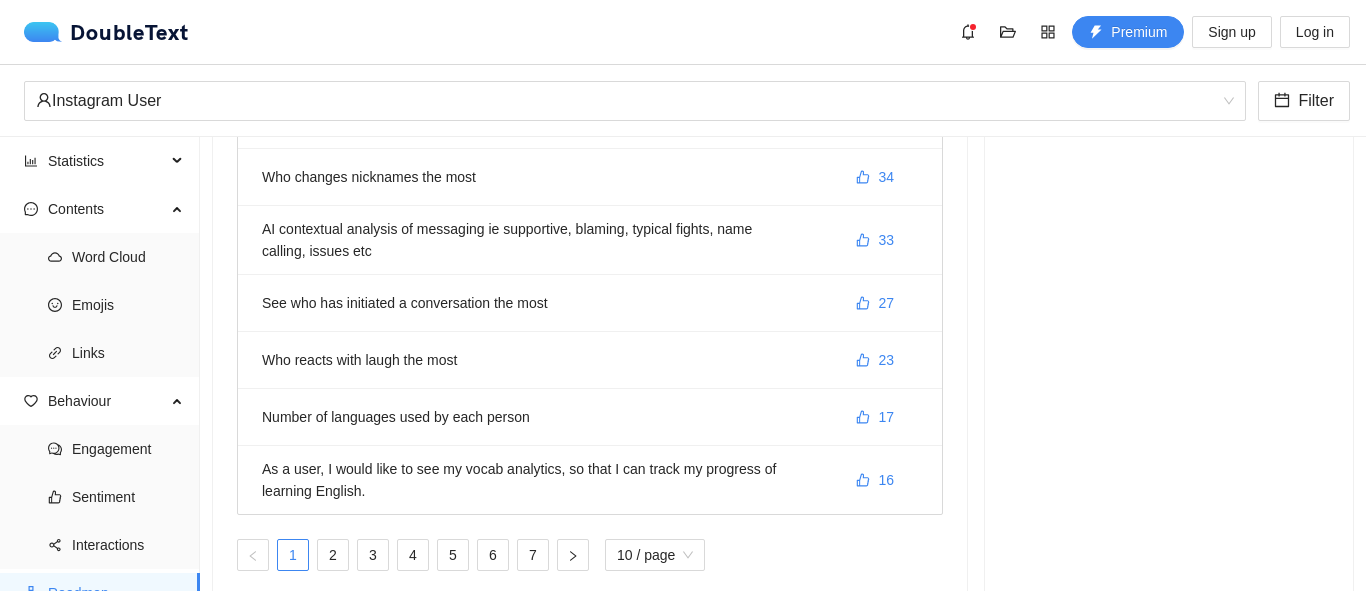 click on "DoubleText Premium Sign up Log in" at bounding box center [683, 32] 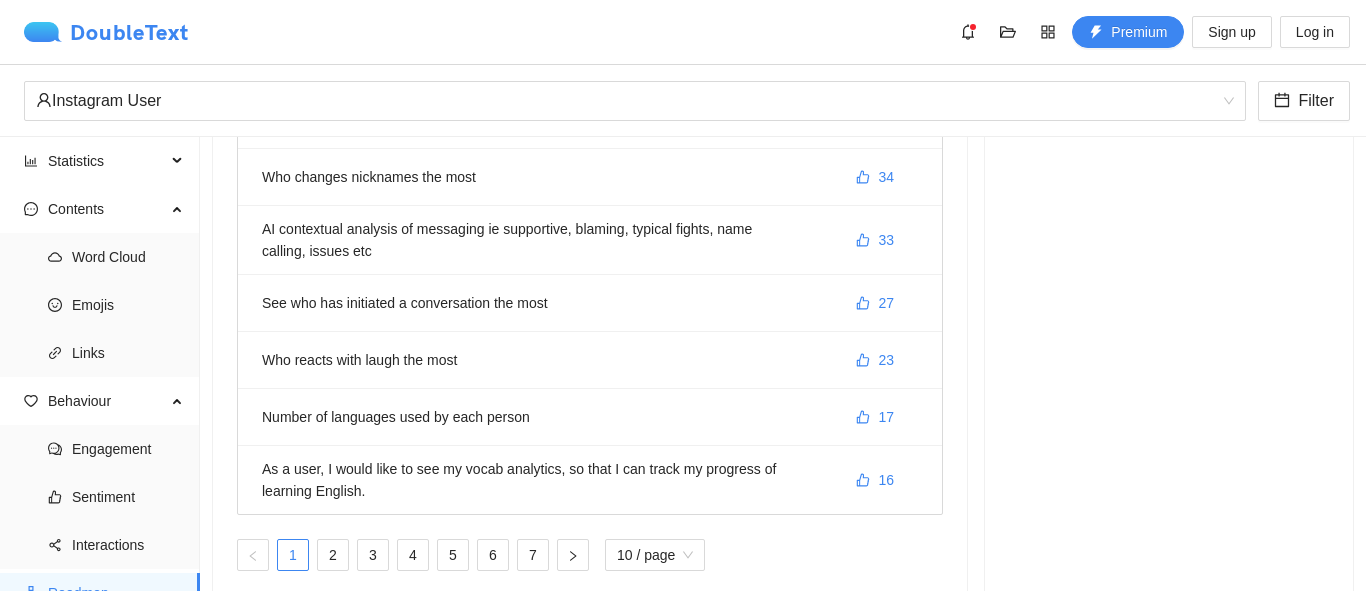 click on "DoubleText" at bounding box center (106, 32) 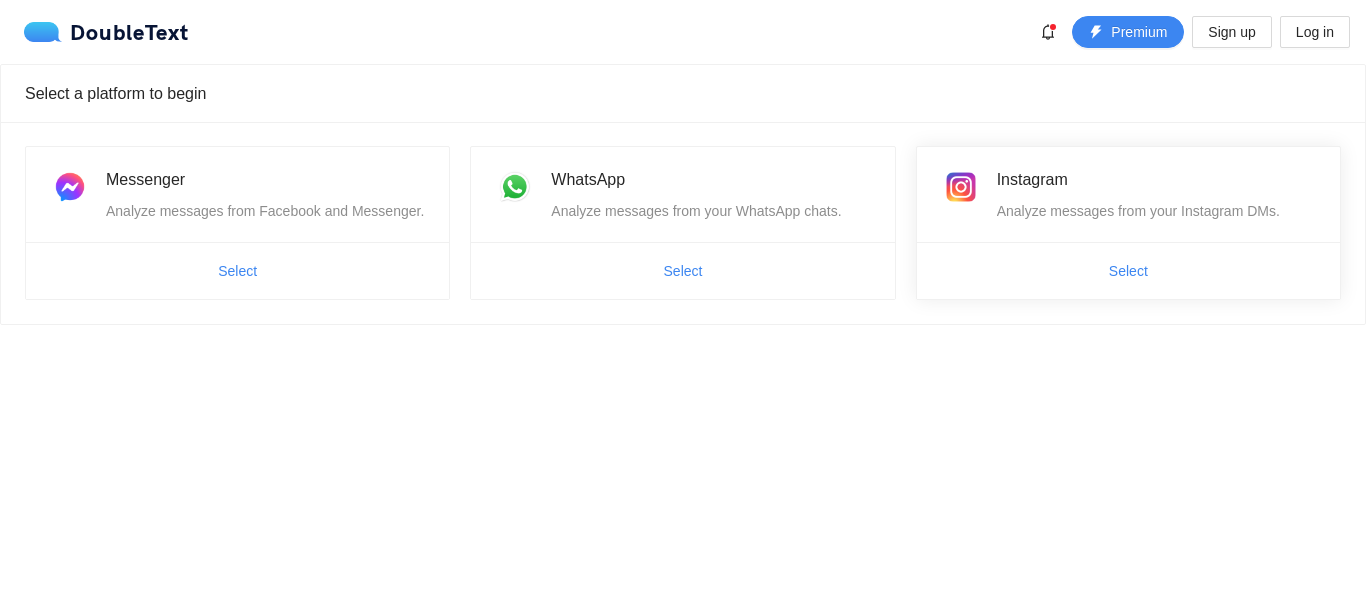 click on "Instagram" at bounding box center (1156, 179) 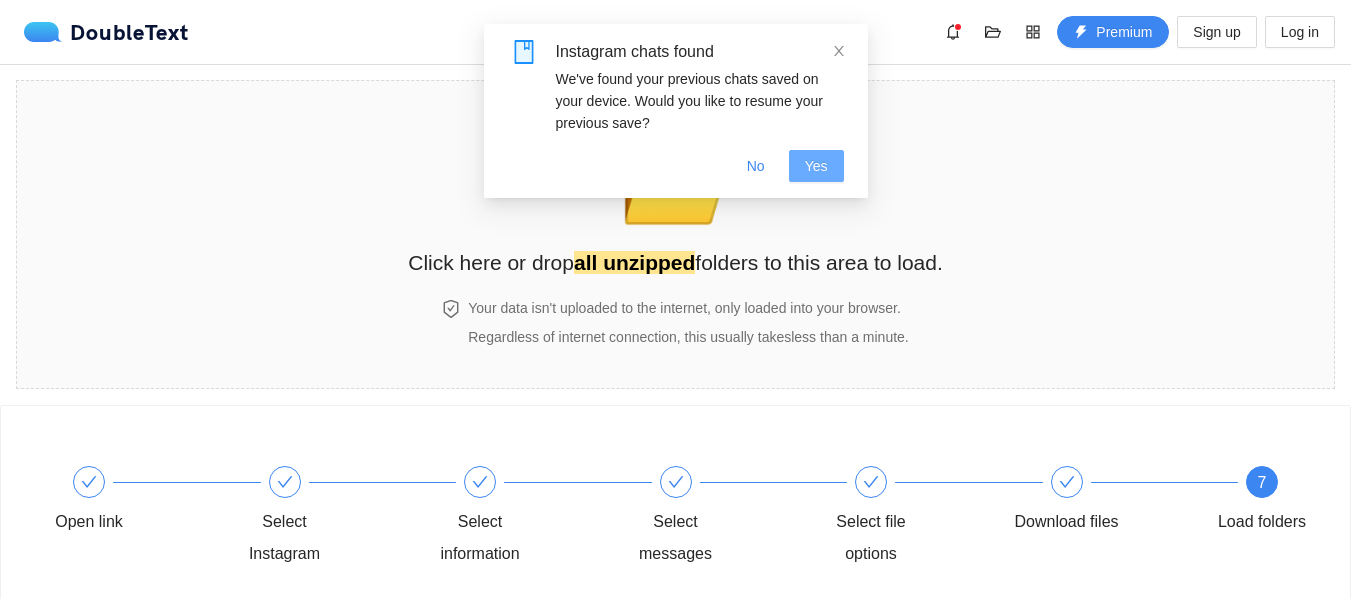 click on "Yes" at bounding box center (816, 166) 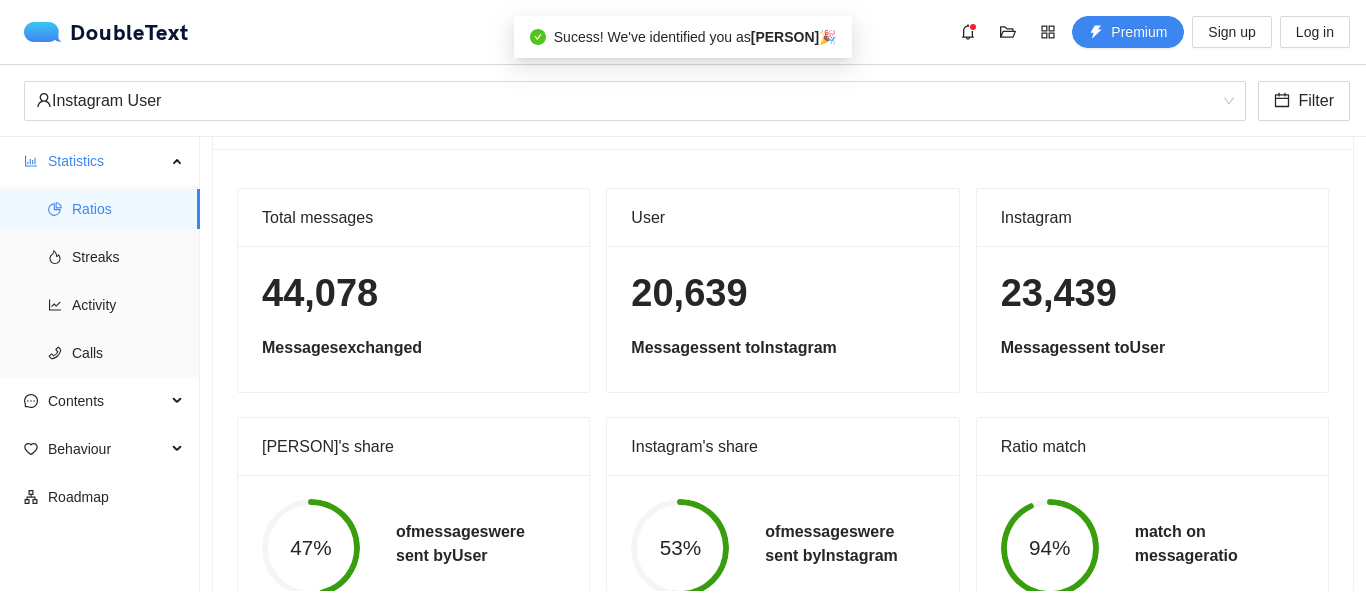 scroll, scrollTop: 148, scrollLeft: 0, axis: vertical 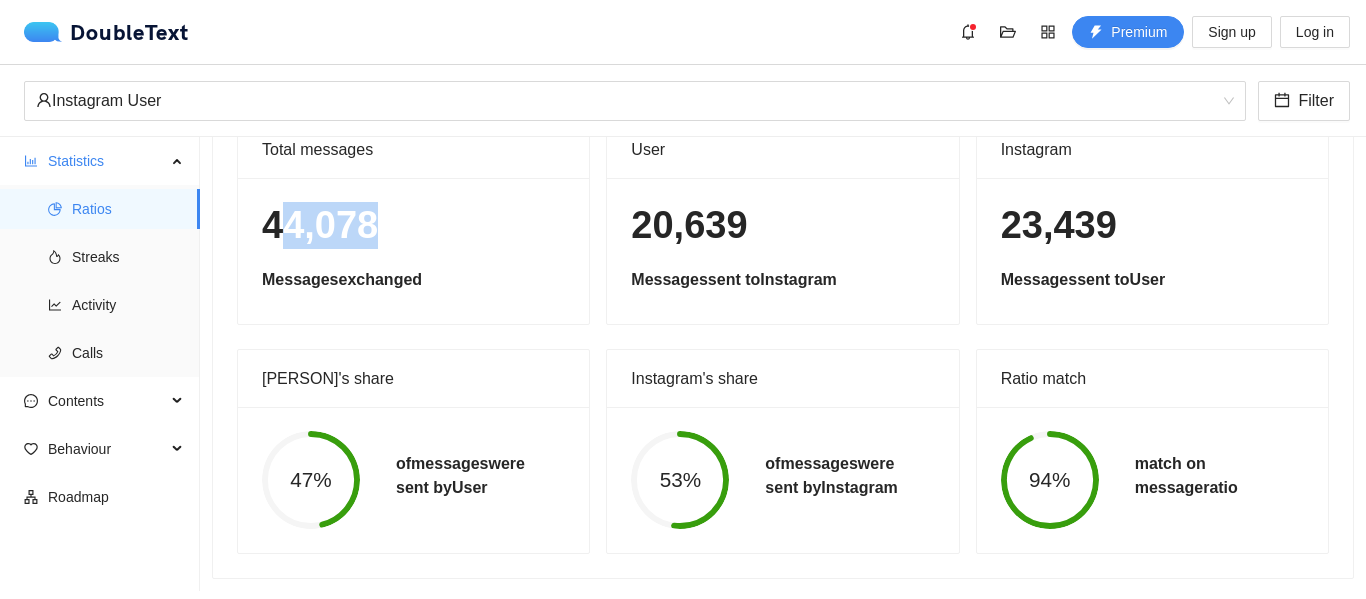 drag, startPoint x: 287, startPoint y: 209, endPoint x: 446, endPoint y: 216, distance: 159.154 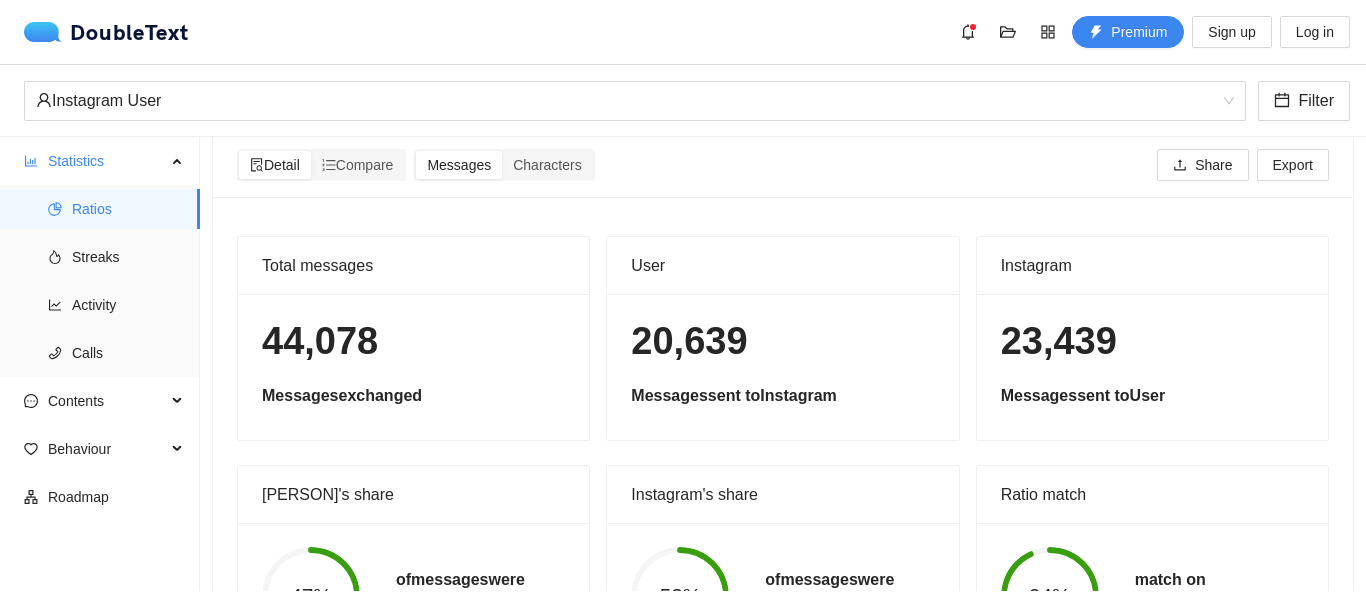 scroll, scrollTop: 0, scrollLeft: 0, axis: both 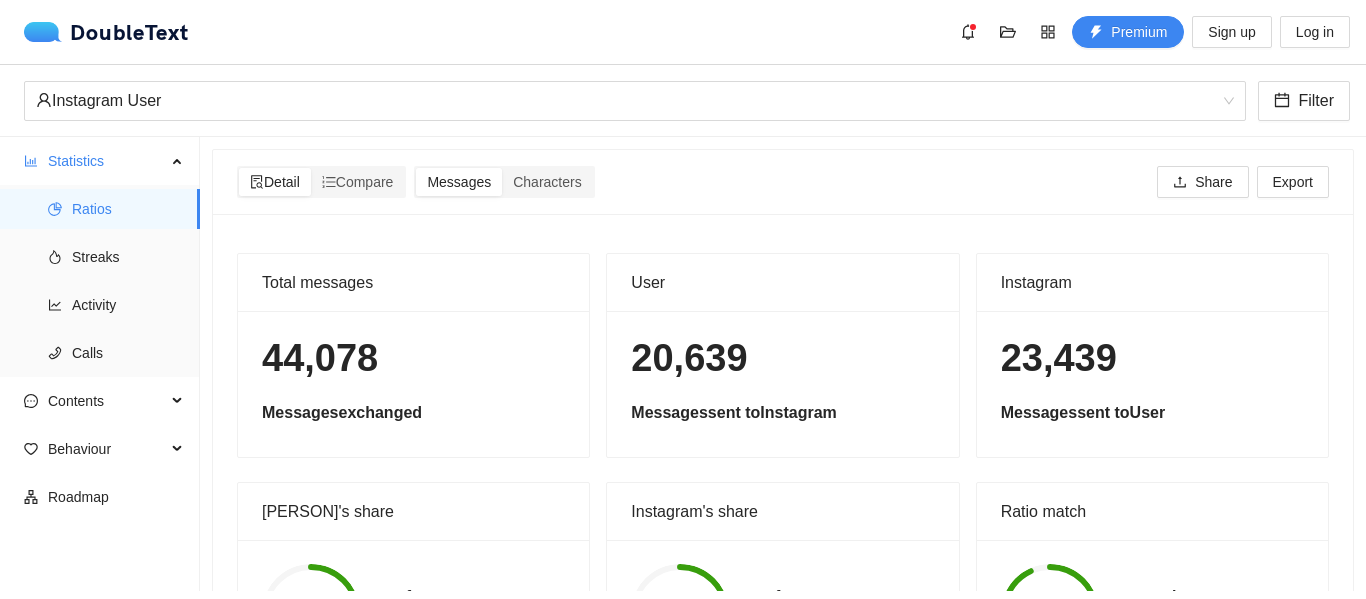 click on "Detail  Compare Messages Characters Share Export" at bounding box center [783, 182] 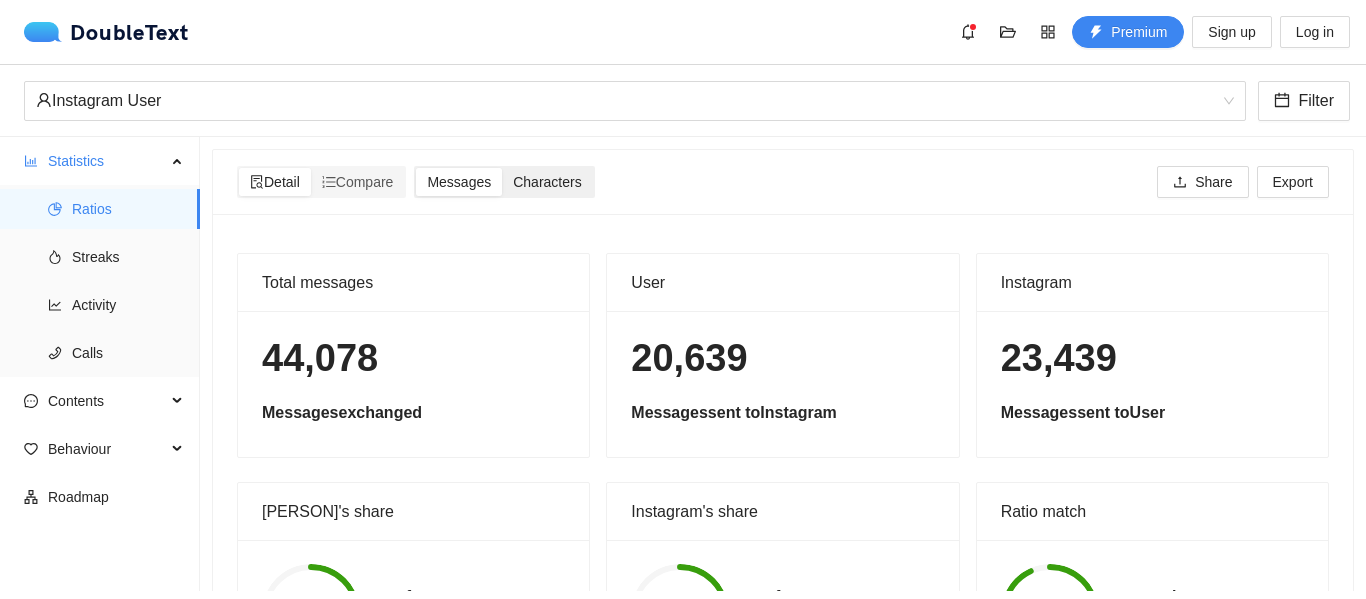 click on "Characters" at bounding box center [275, 182] 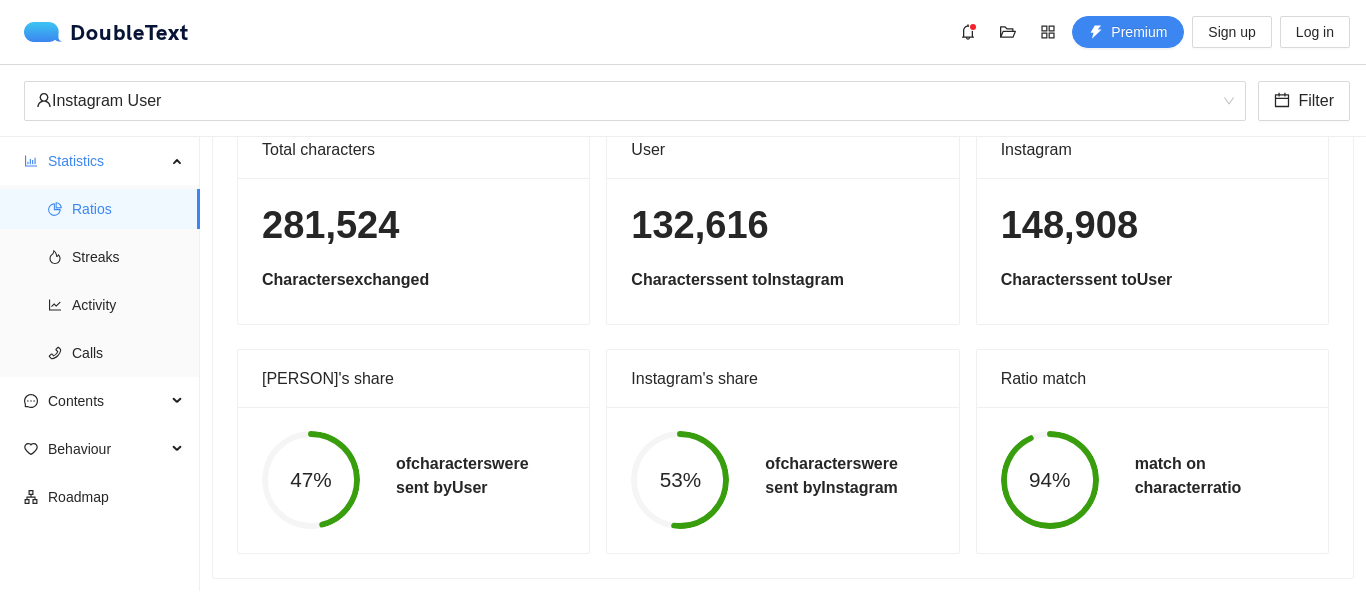 scroll, scrollTop: 0, scrollLeft: 0, axis: both 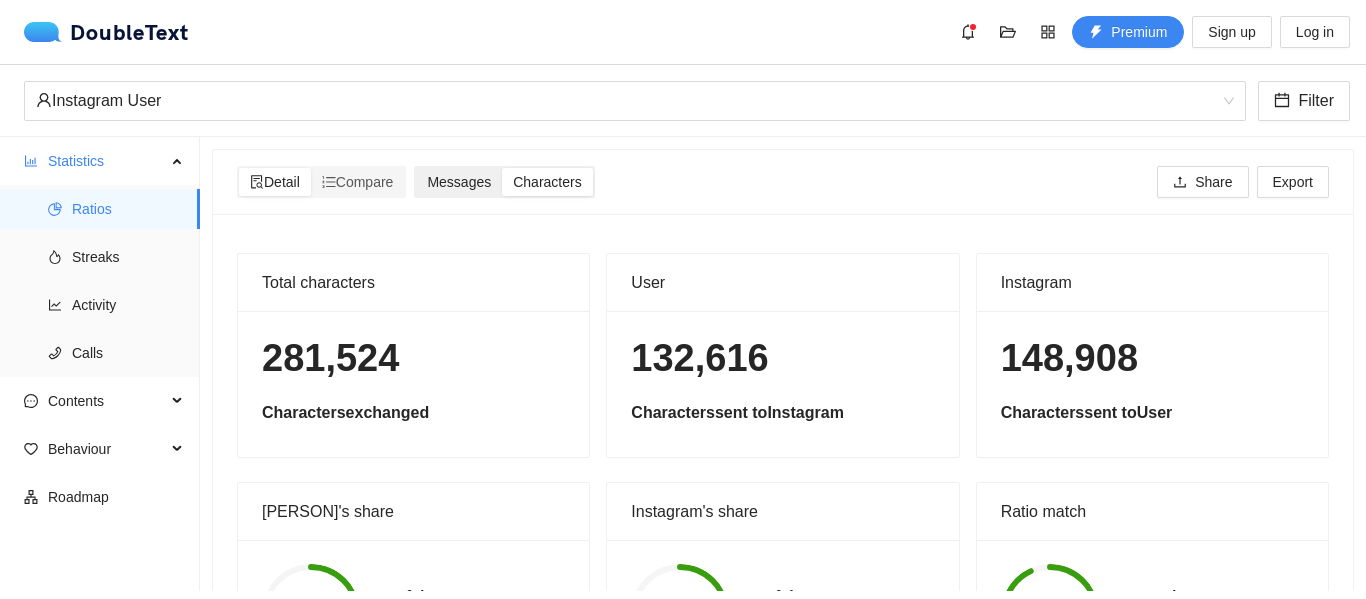 click on "Messages" at bounding box center (275, 182) 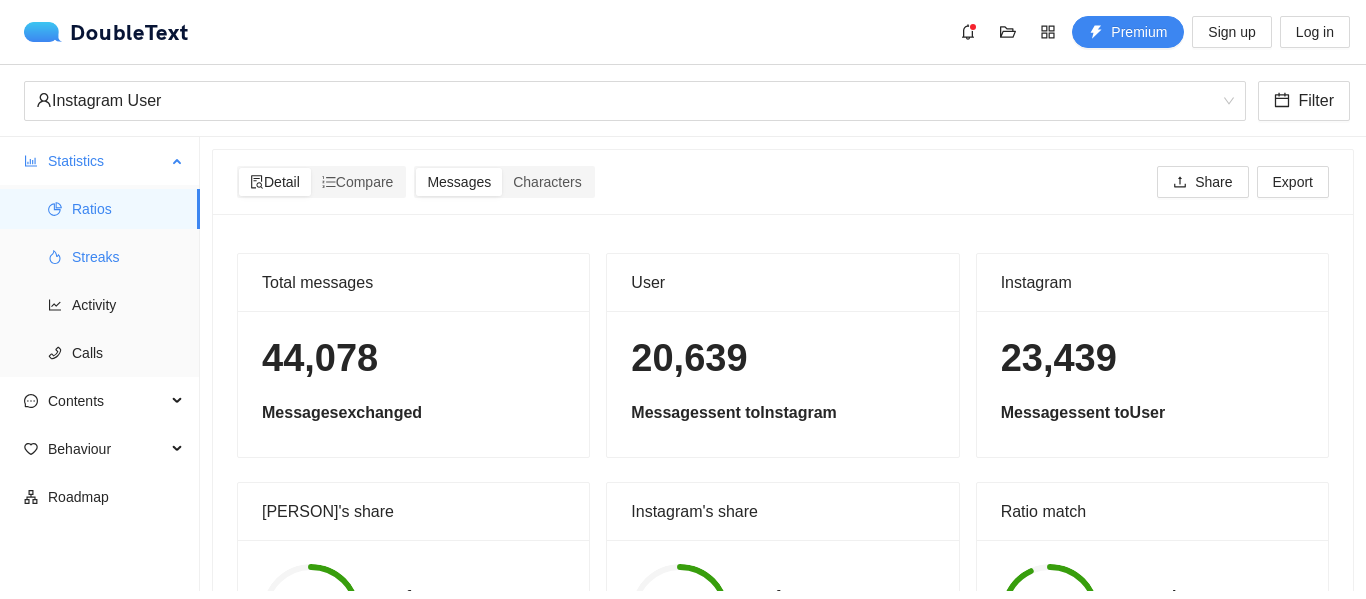 click on "Streaks" at bounding box center [128, 257] 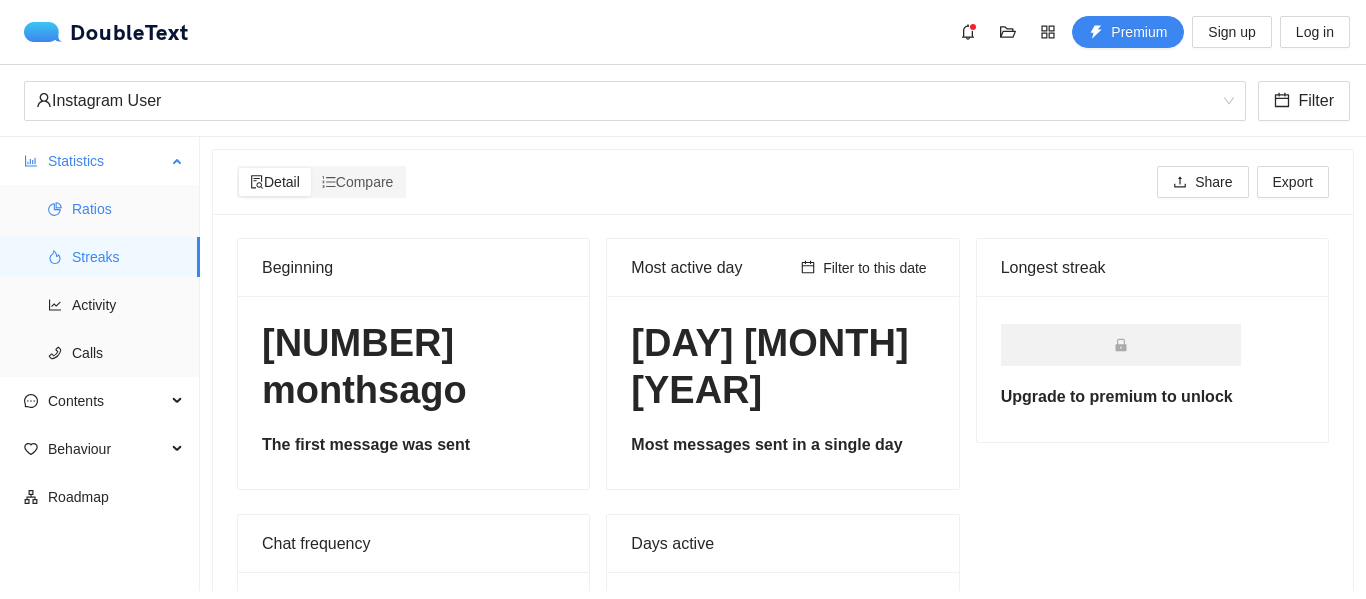 click on "Ratios" at bounding box center [128, 209] 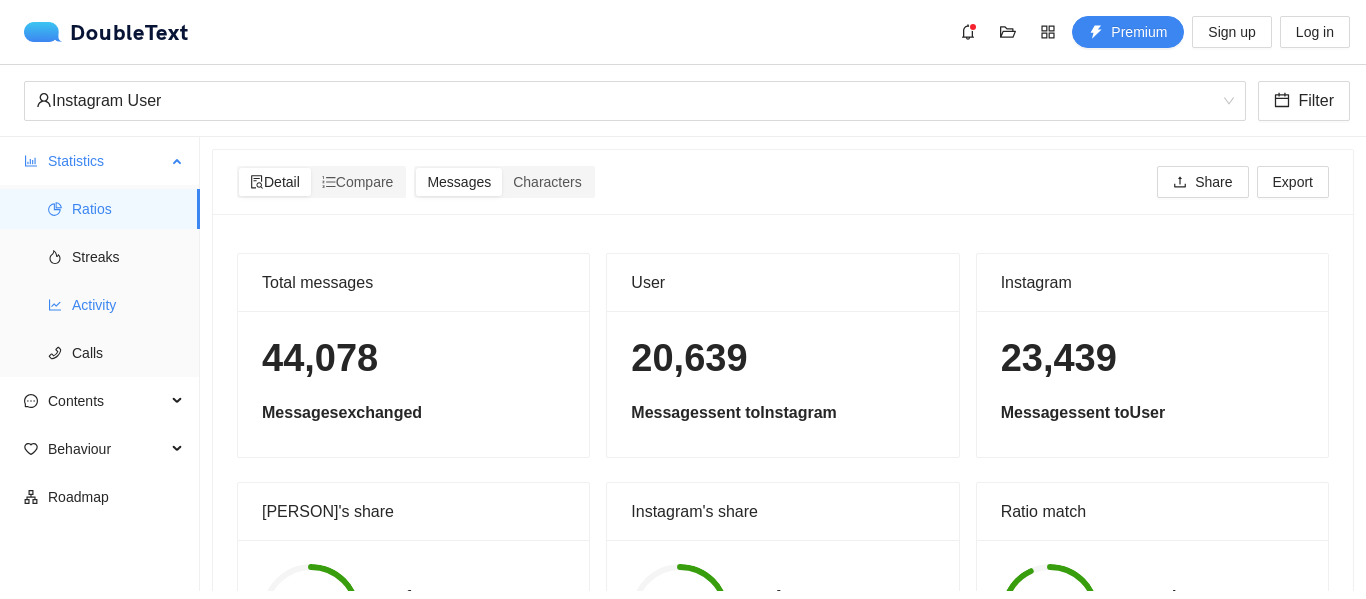 click on "Activity" at bounding box center (128, 305) 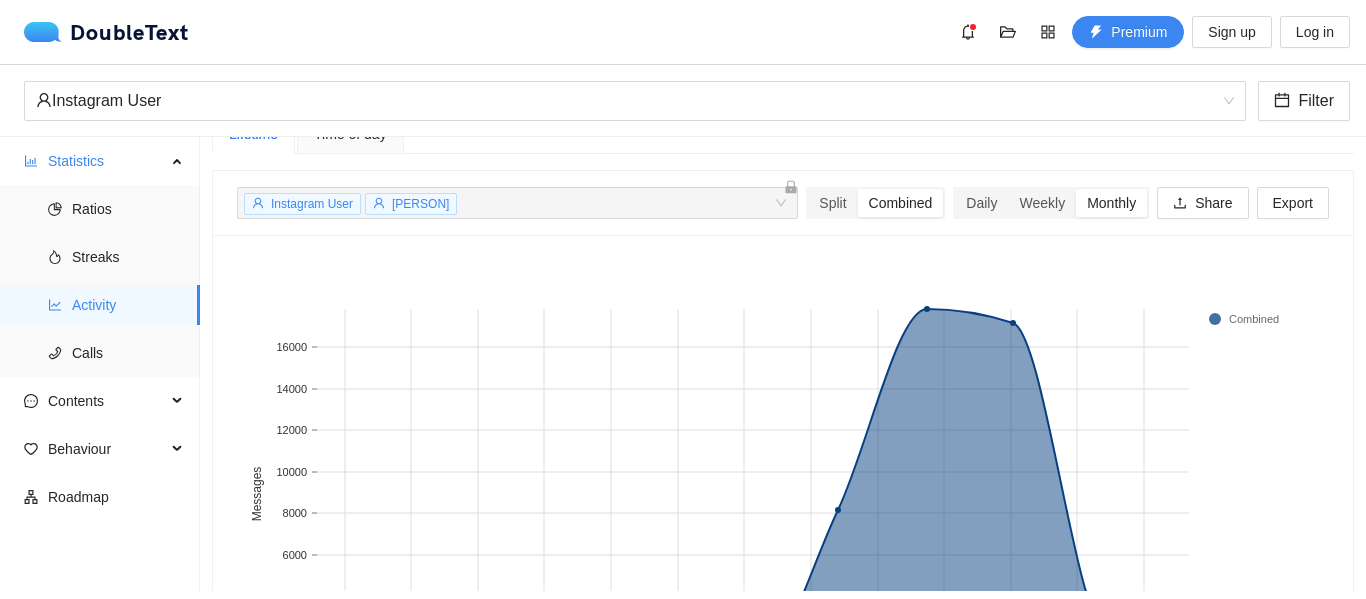 scroll, scrollTop: 0, scrollLeft: 0, axis: both 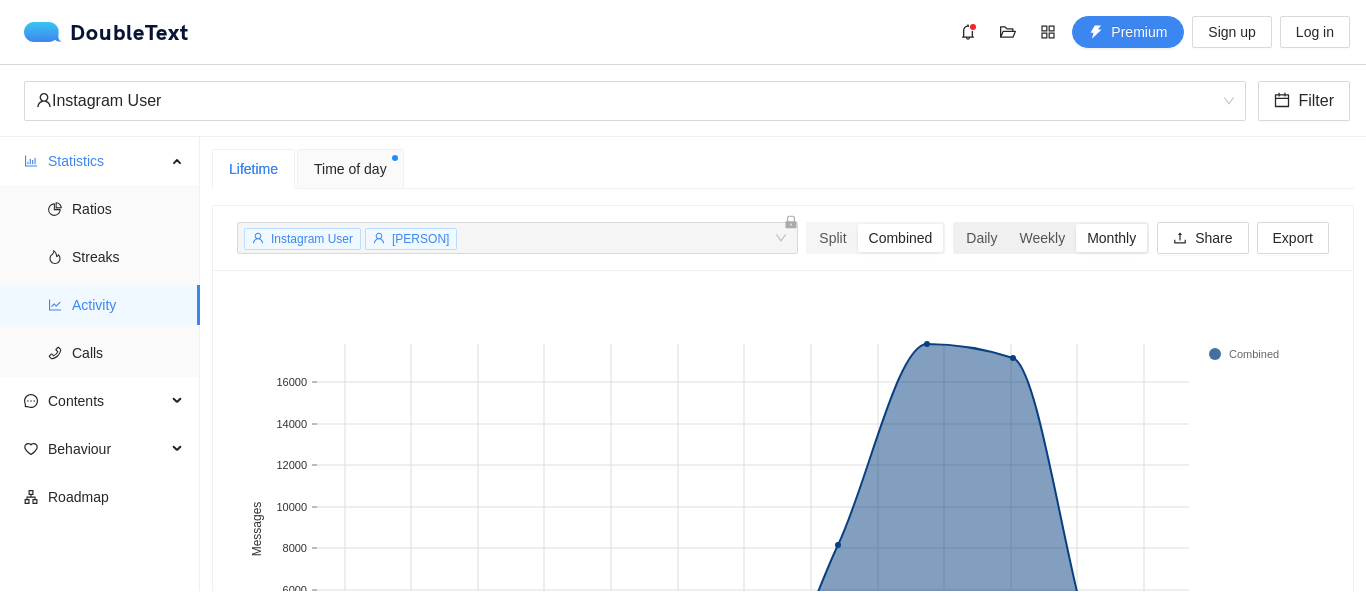 click on "Monthly" at bounding box center (901, 238) 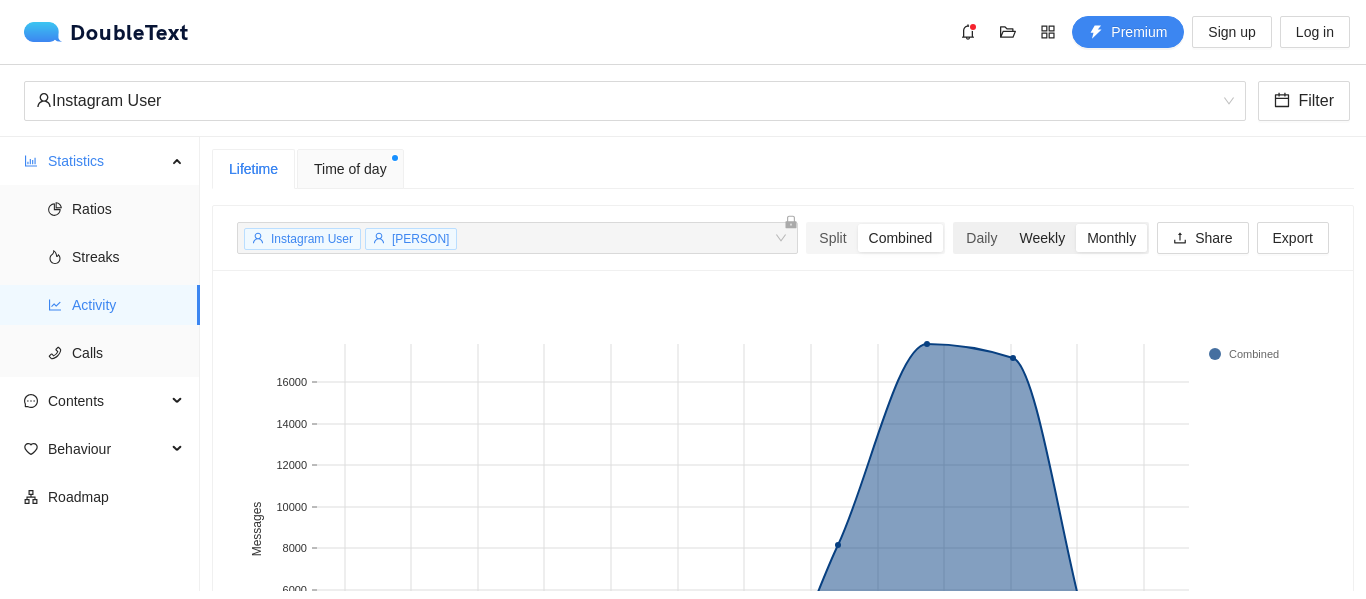 click on "Weekly" at bounding box center (832, 238) 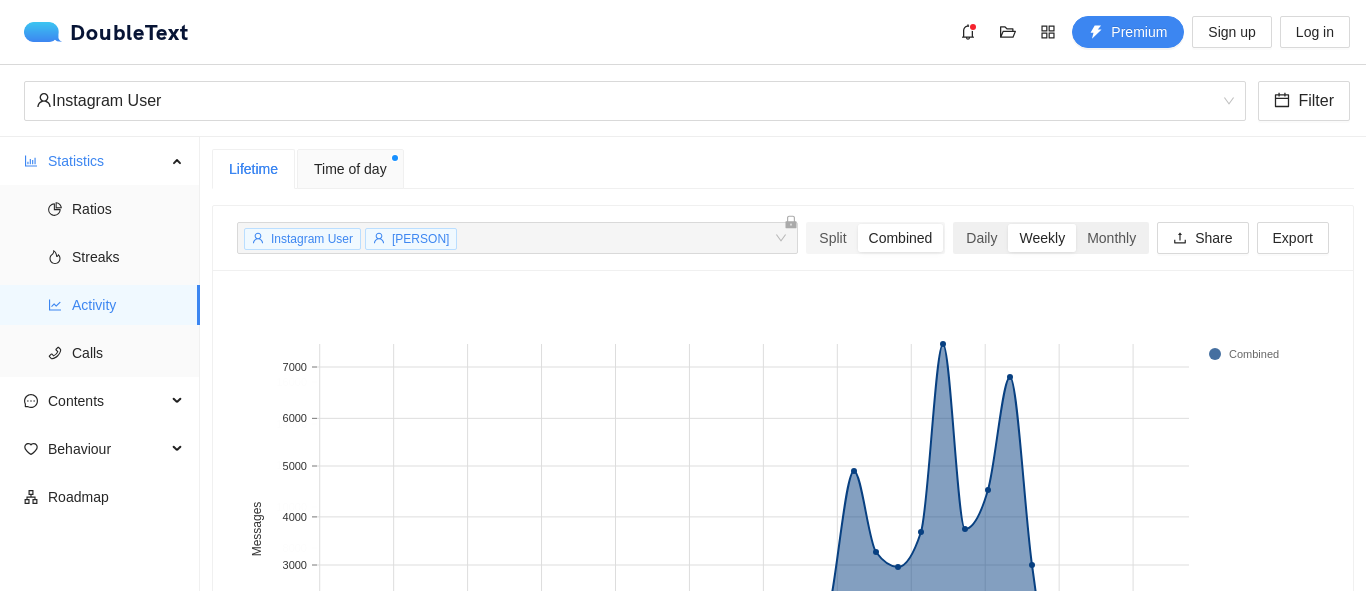 click on "Weekly" at bounding box center (901, 238) 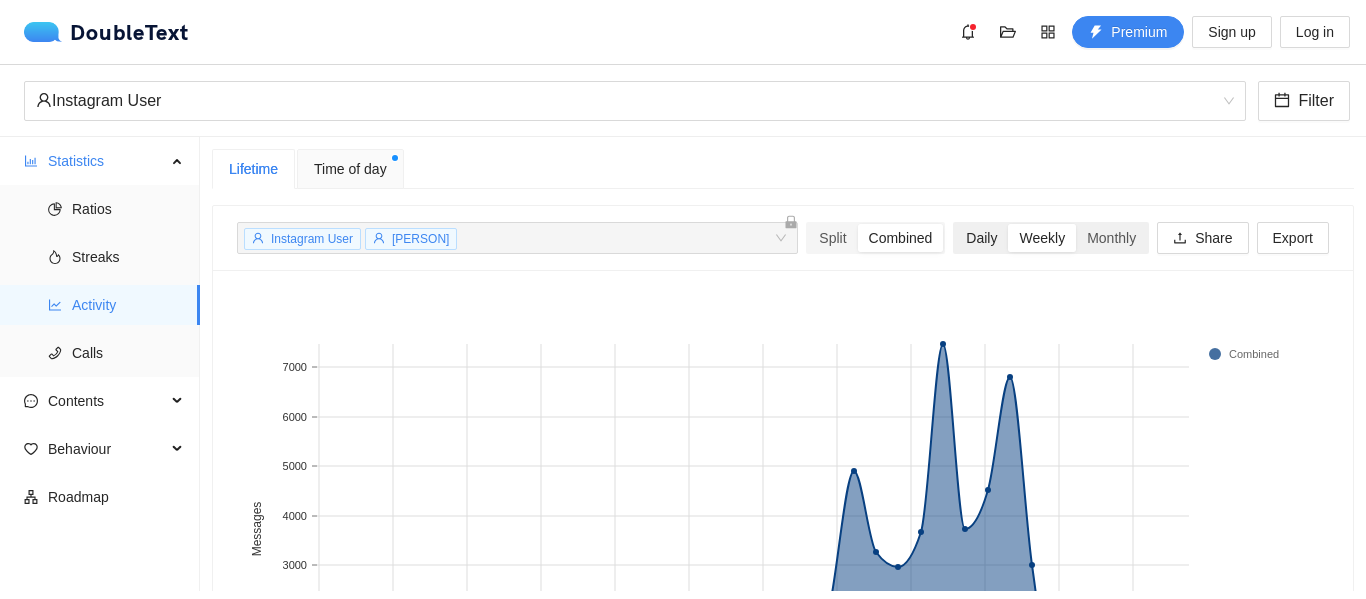 click on "Daily" at bounding box center [832, 238] 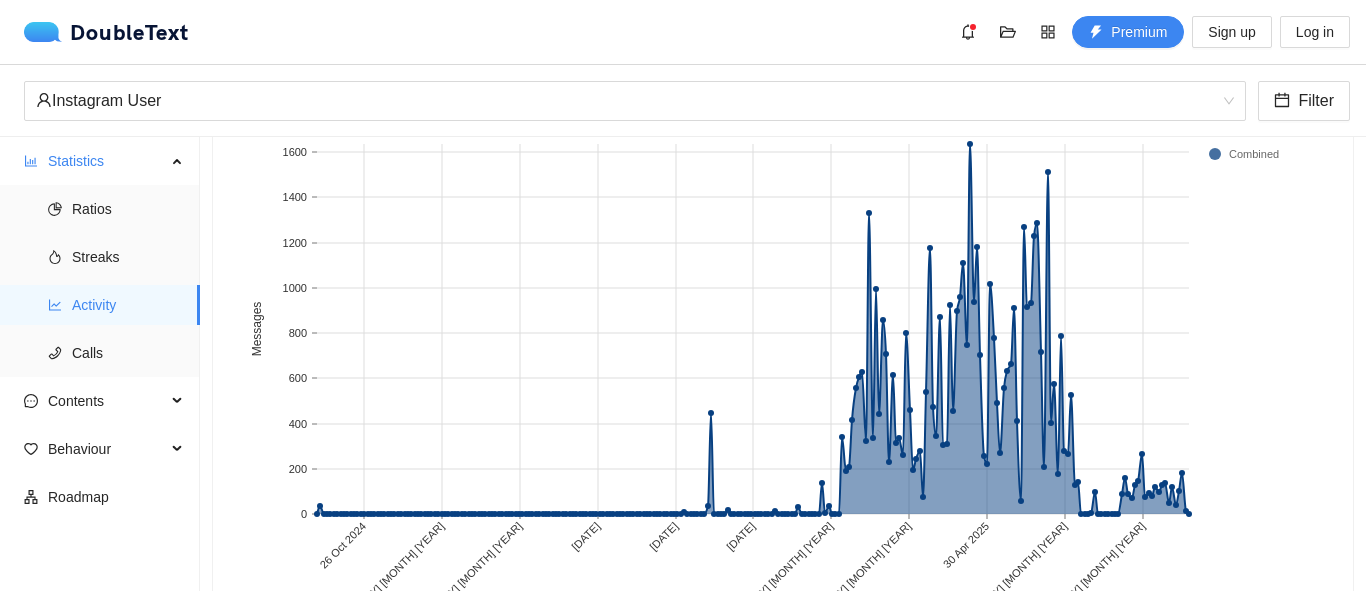 scroll, scrollTop: 100, scrollLeft: 0, axis: vertical 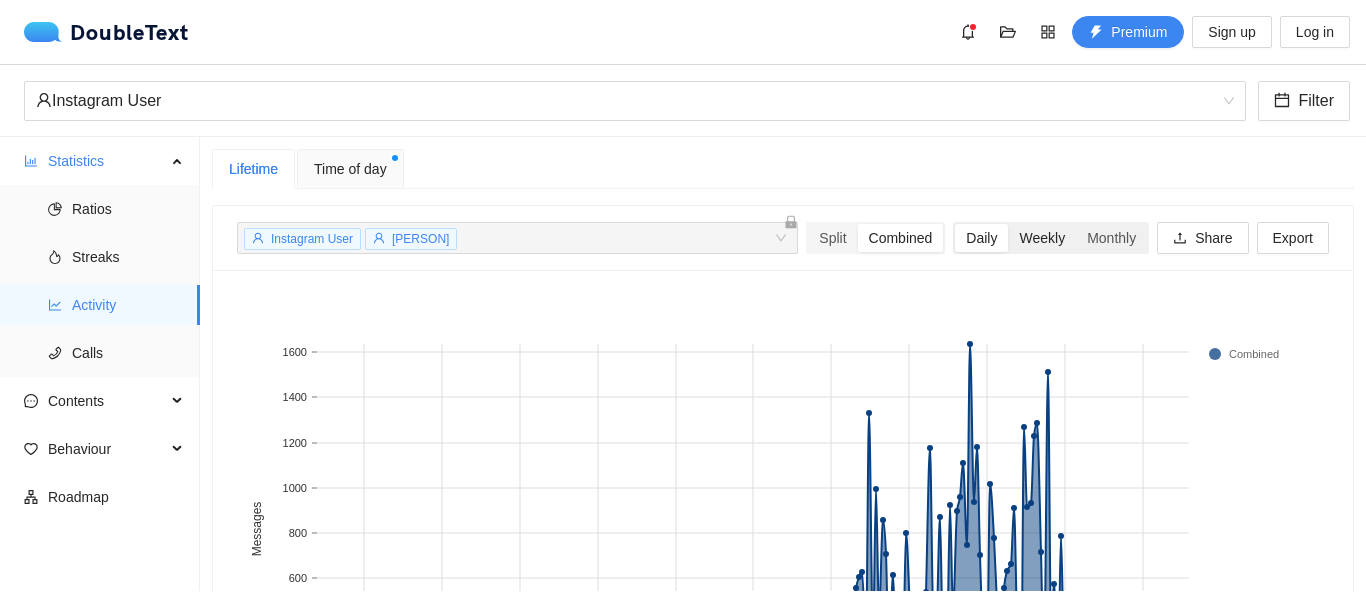 click on "Weekly" at bounding box center [832, 238] 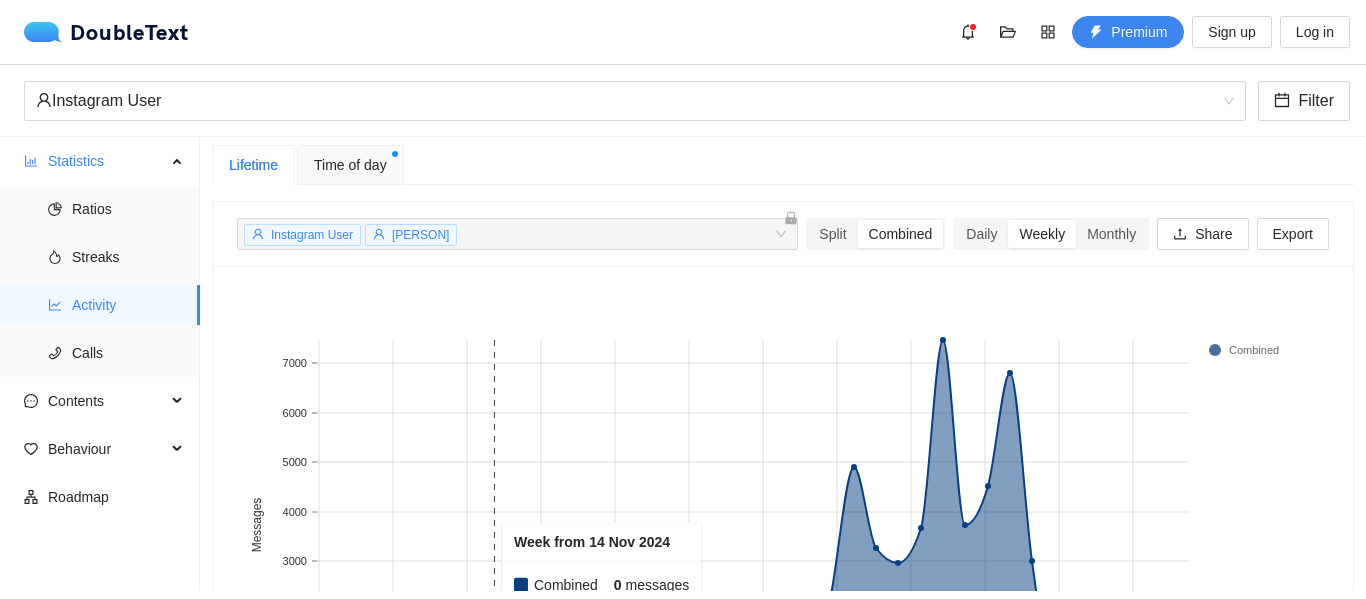 scroll, scrollTop: 0, scrollLeft: 0, axis: both 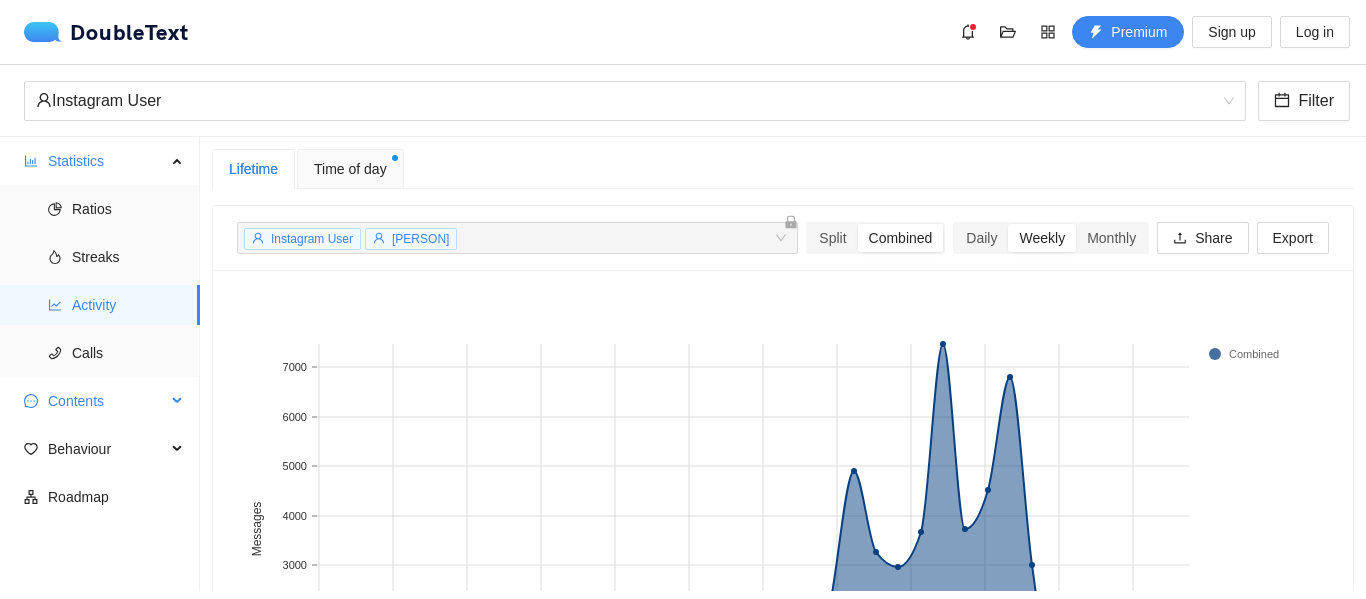 click on "Contents" at bounding box center (107, 401) 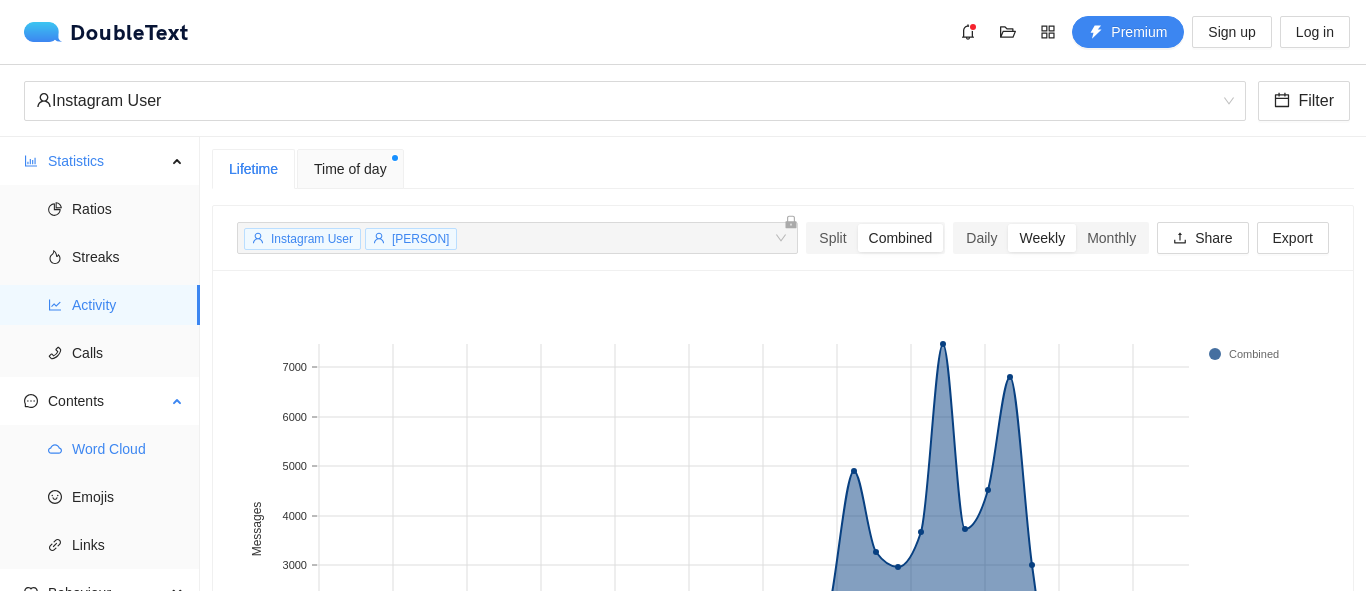 click on "Word Cloud" at bounding box center (128, 449) 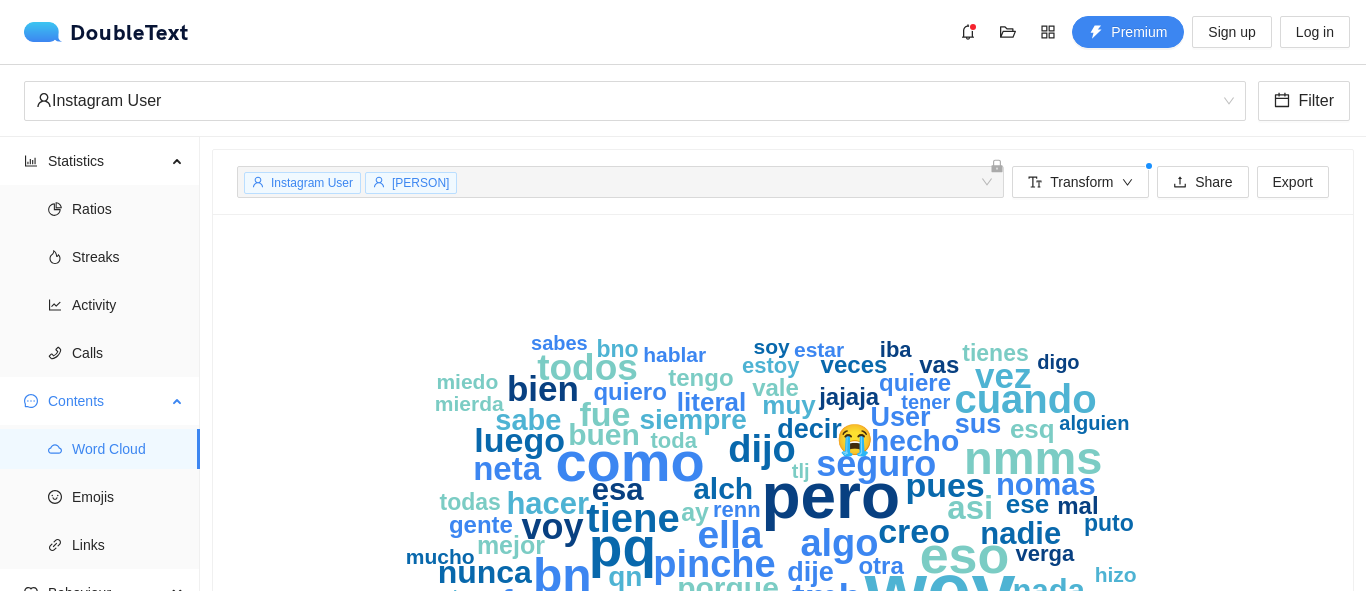 scroll, scrollTop: 70, scrollLeft: 0, axis: vertical 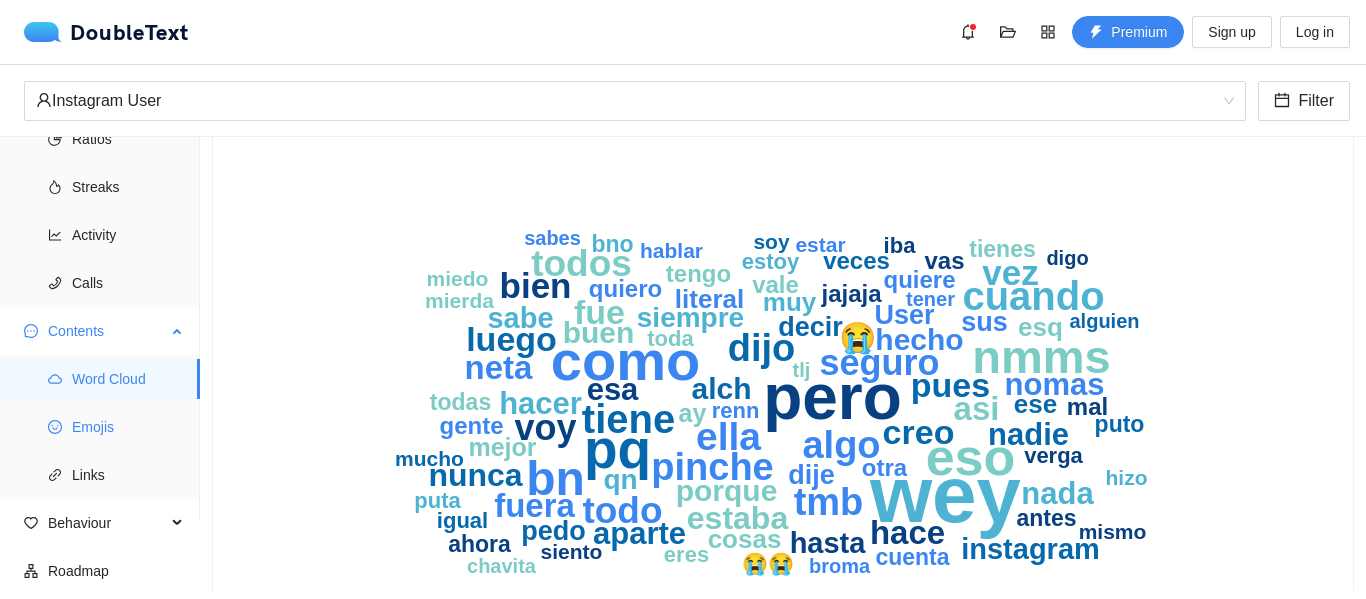 click on "Emojis" at bounding box center (128, 427) 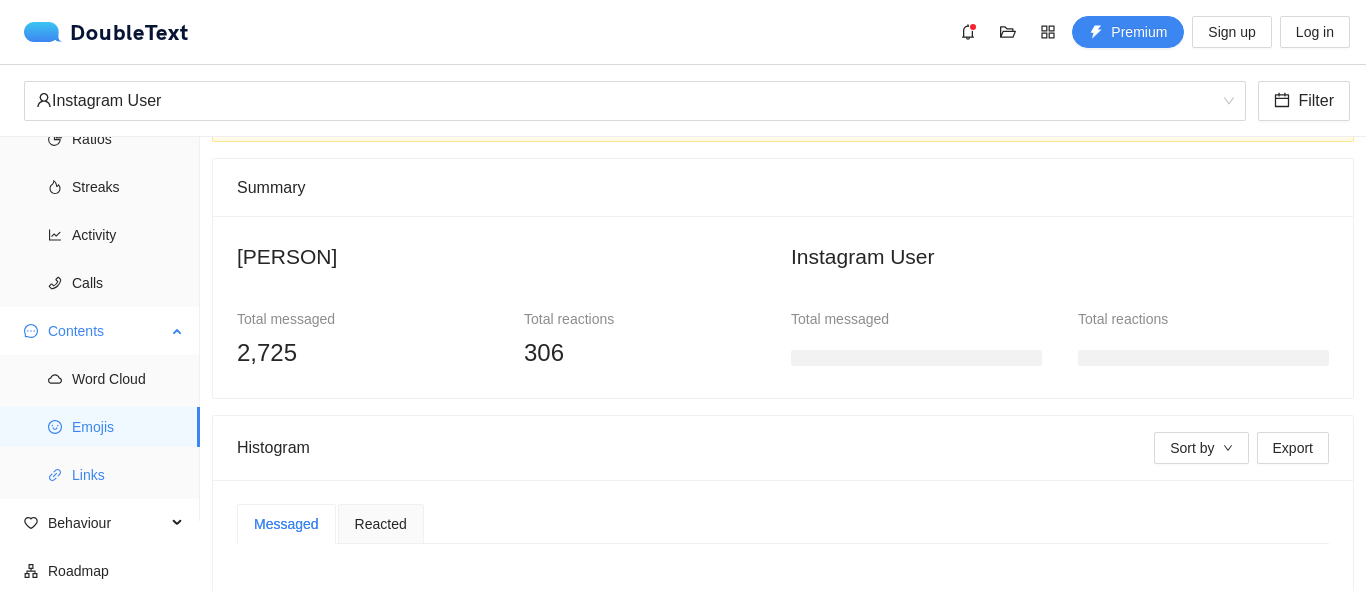 click on "Links" at bounding box center (128, 475) 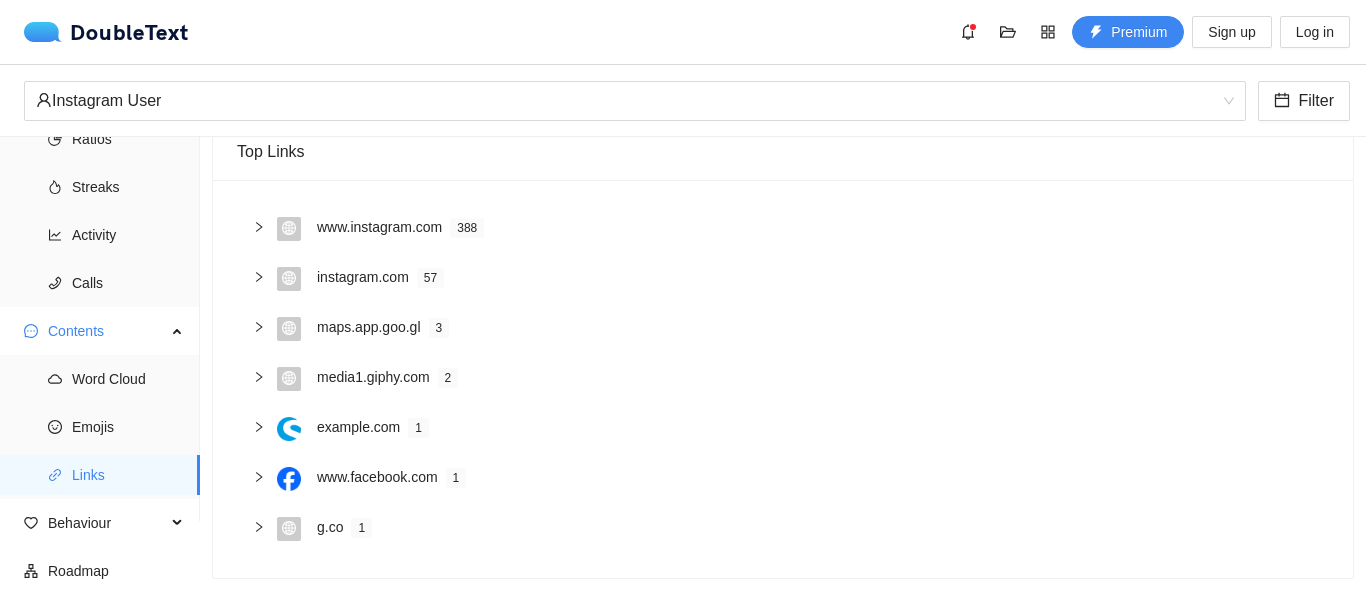 scroll, scrollTop: 151, scrollLeft: 0, axis: vertical 